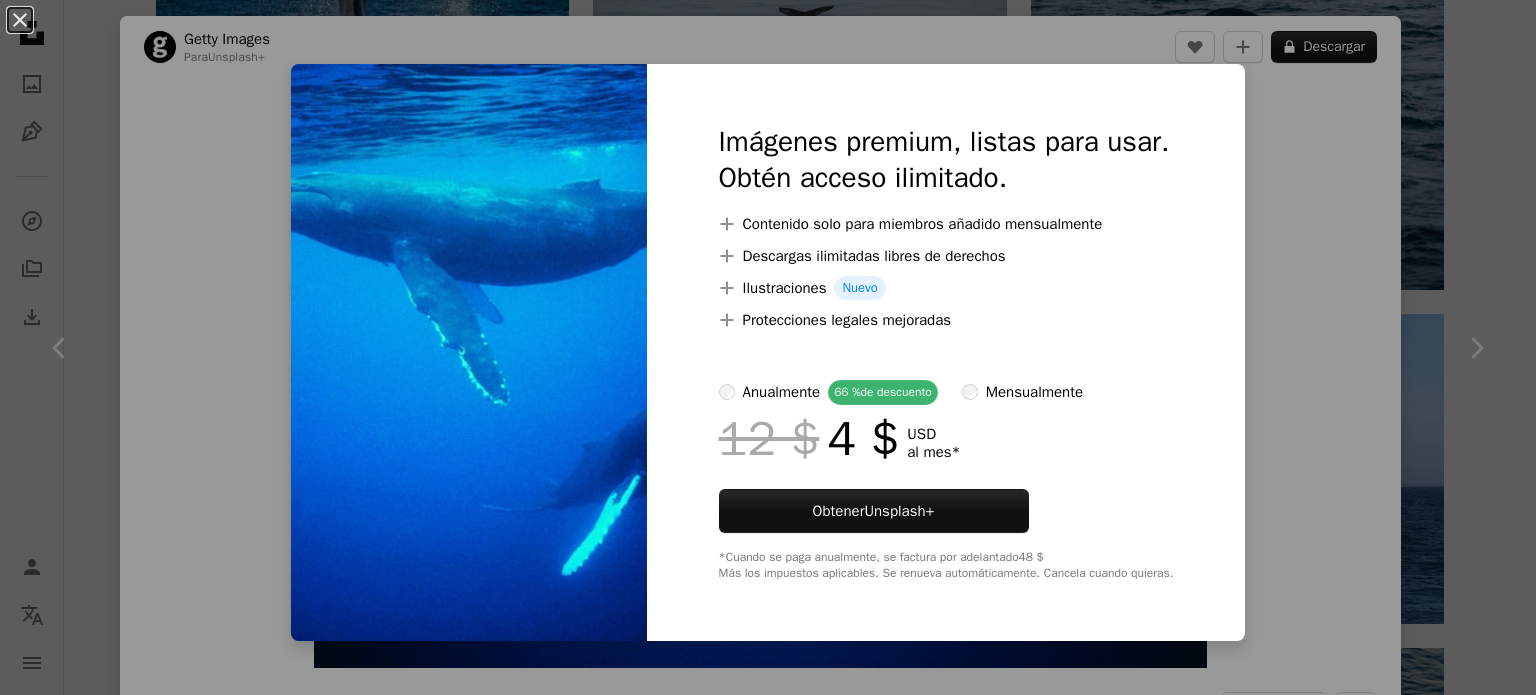 scroll, scrollTop: 0, scrollLeft: 0, axis: both 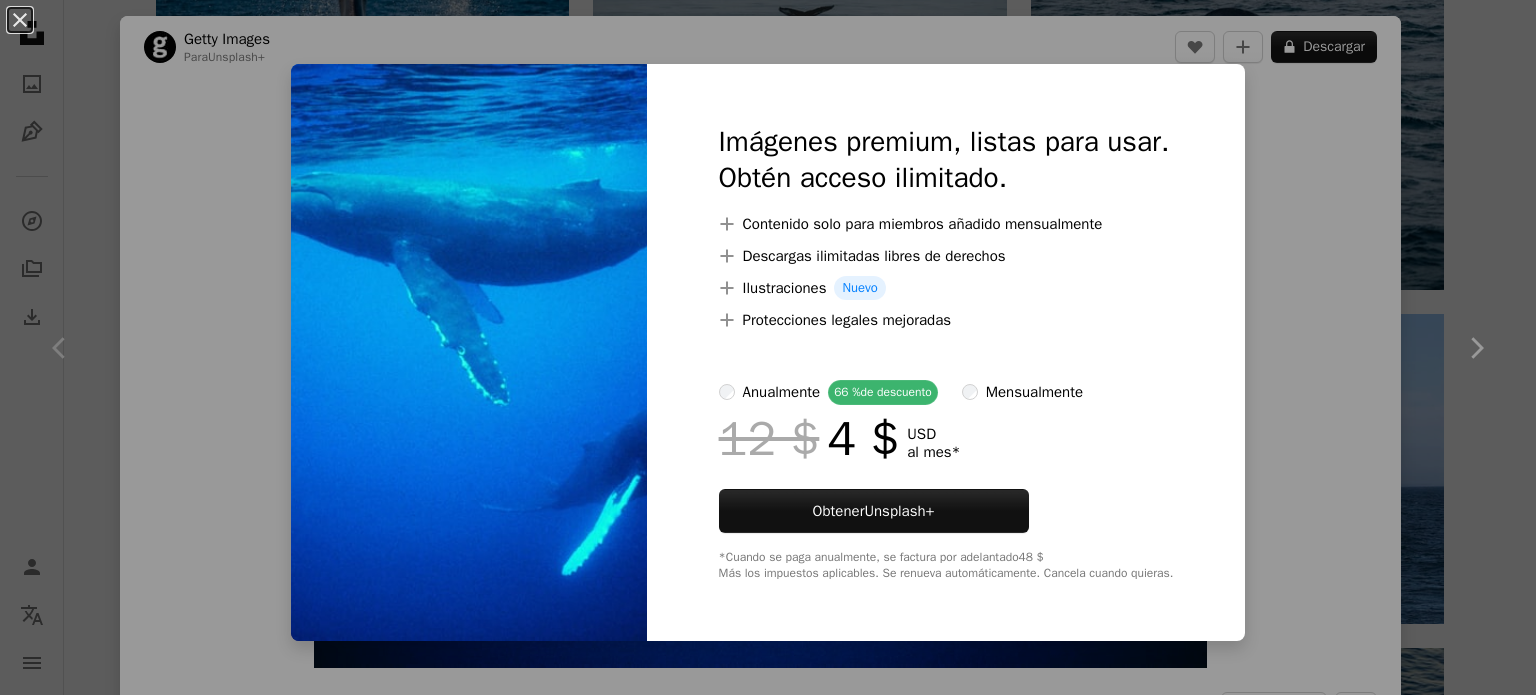 click on "An X shape Imágenes premium, listas para usar. Obtén acceso ilimitado. A plus sign Contenido solo para miembros añadido mensualmente A plus sign Descargas ilimitadas libres de derechos A plus sign Ilustraciones  Nuevo A plus sign Protecciones legales mejoradas anualmente 66 %  de descuento mensualmente 12 $   4 $ USD al mes * Obtener  Unsplash+ *Cuando se paga anualmente, se factura por adelantado  48 $ Más los impuestos aplicables. Se renueva automáticamente. Cancela cuando quieras." at bounding box center [768, 347] 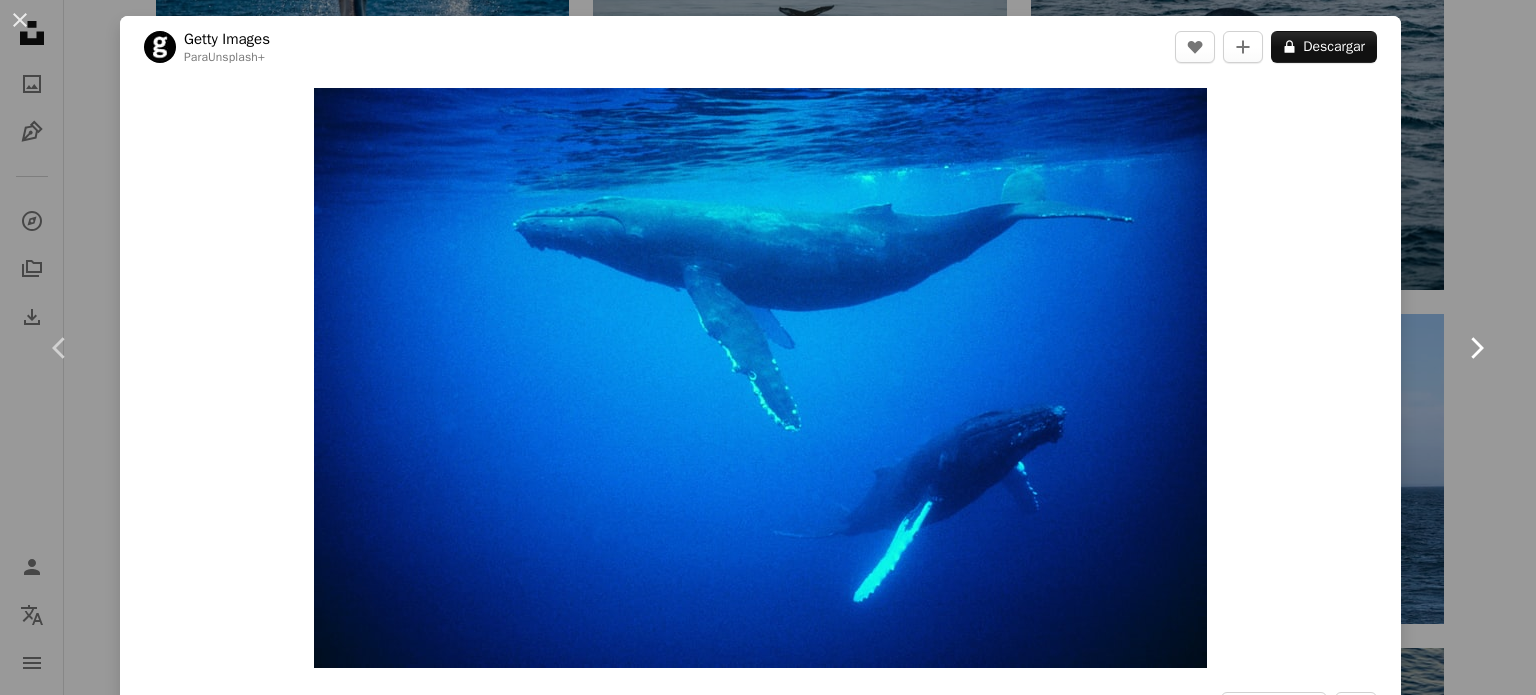 click on "Chevron right" at bounding box center [1476, 348] 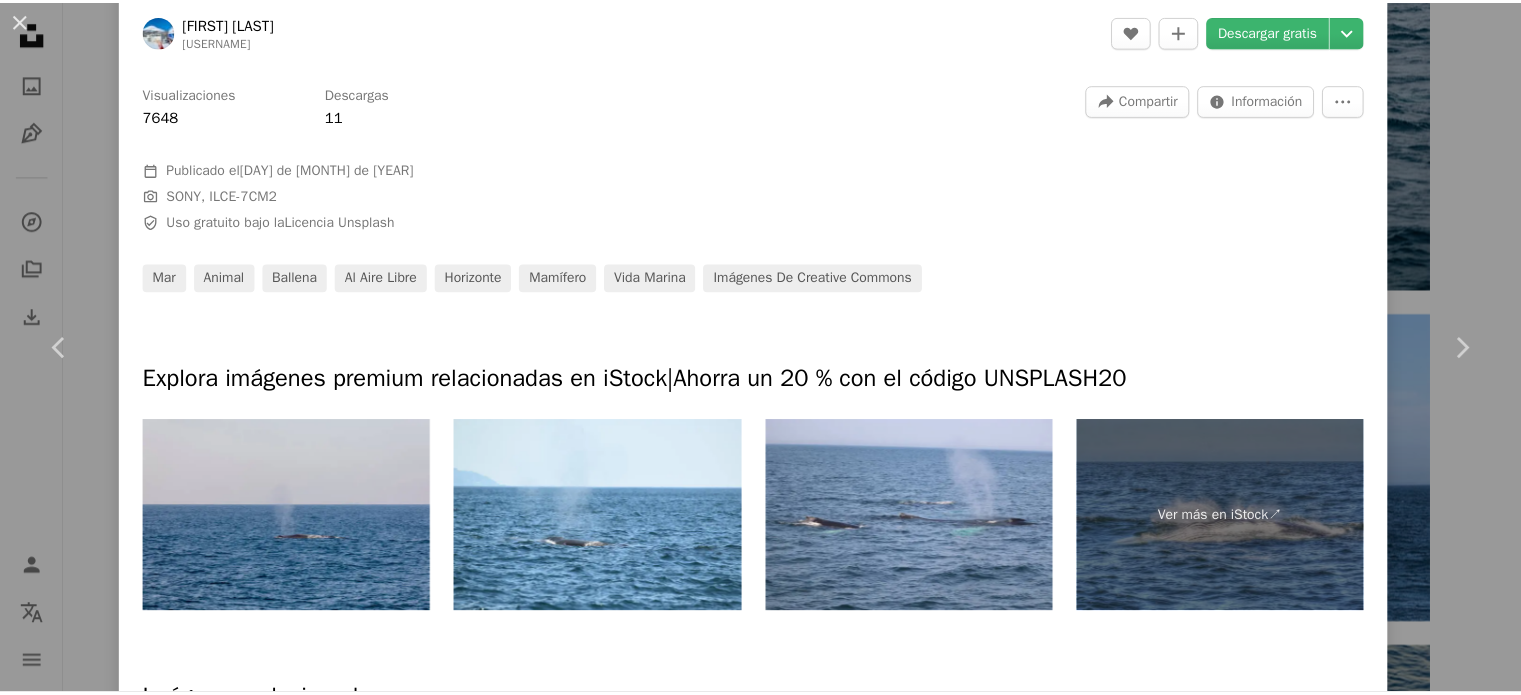 scroll, scrollTop: 622, scrollLeft: 0, axis: vertical 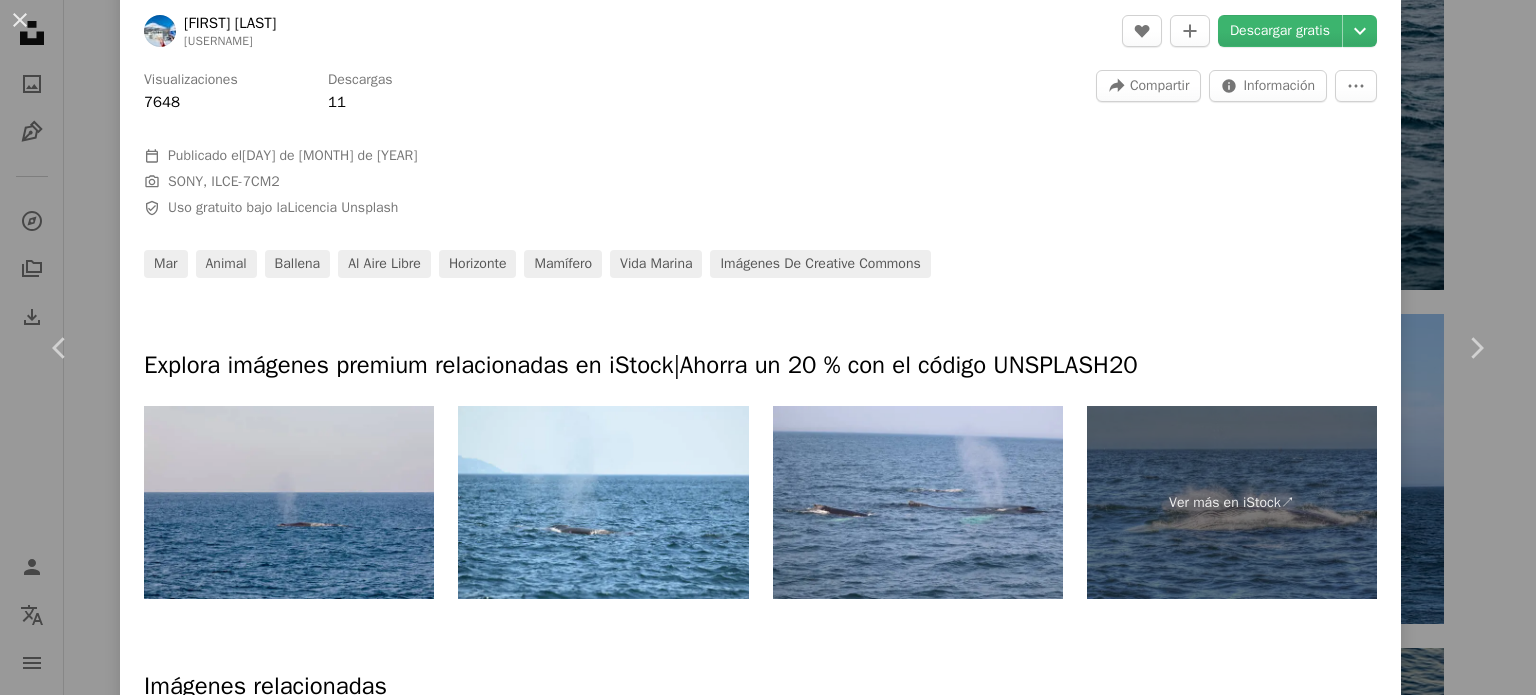 click on "A [MAP] [CITY], [STATE], [COUNTRY]" at bounding box center [768, 347] 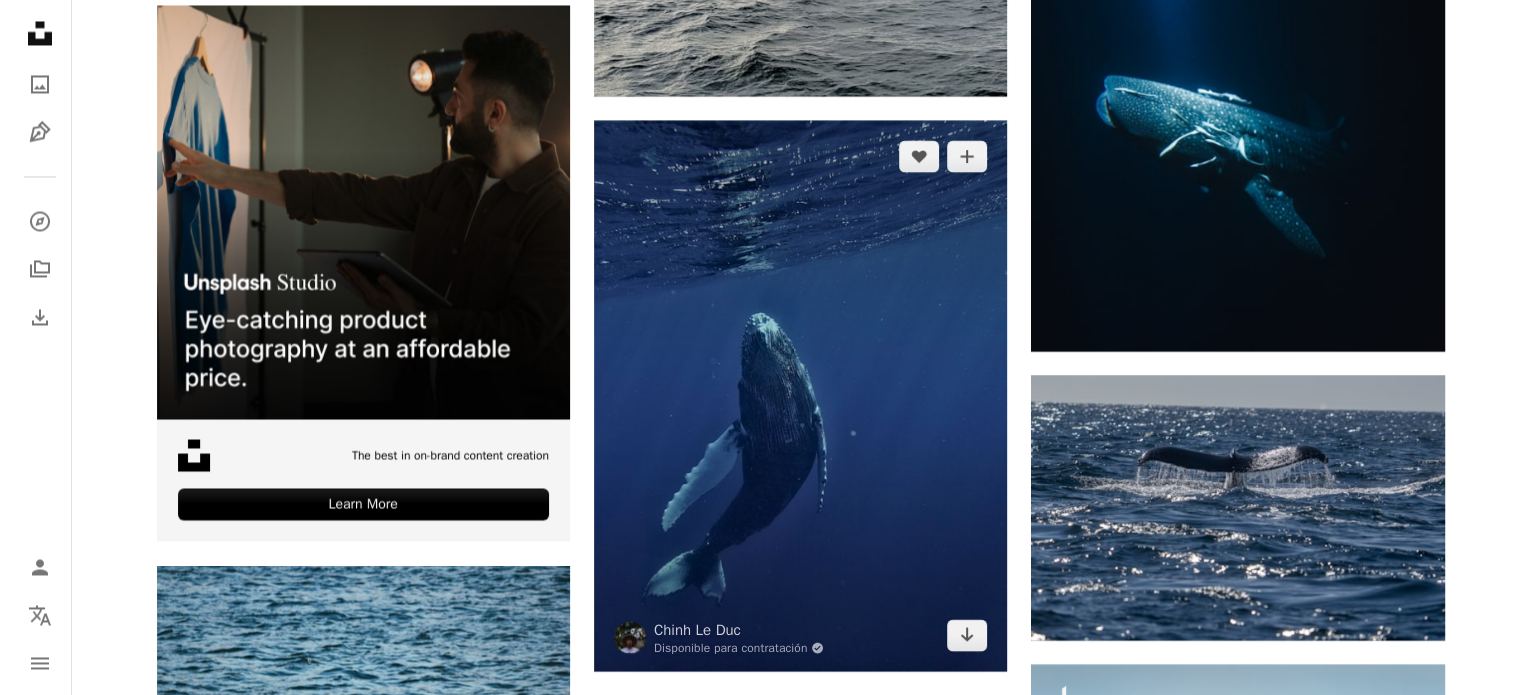 scroll, scrollTop: 3622, scrollLeft: 0, axis: vertical 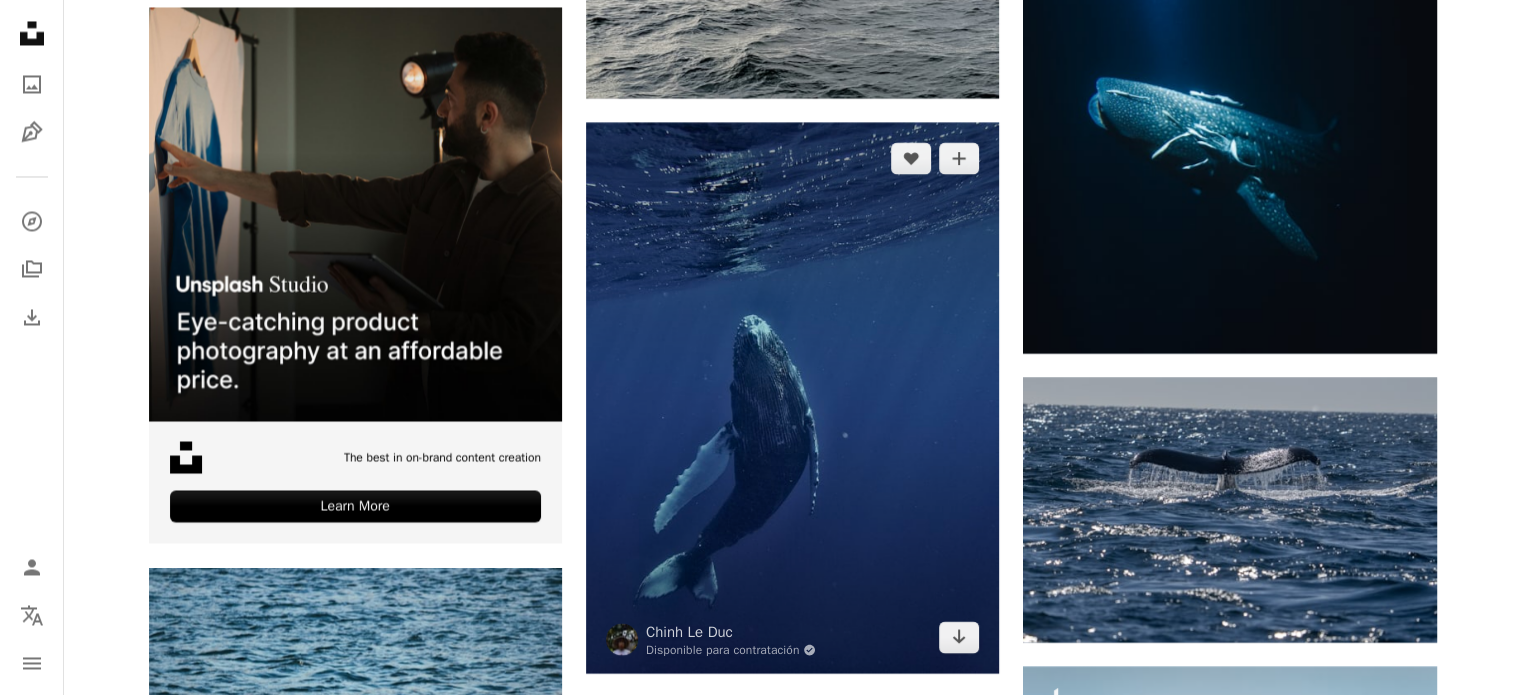 click at bounding box center (792, 397) 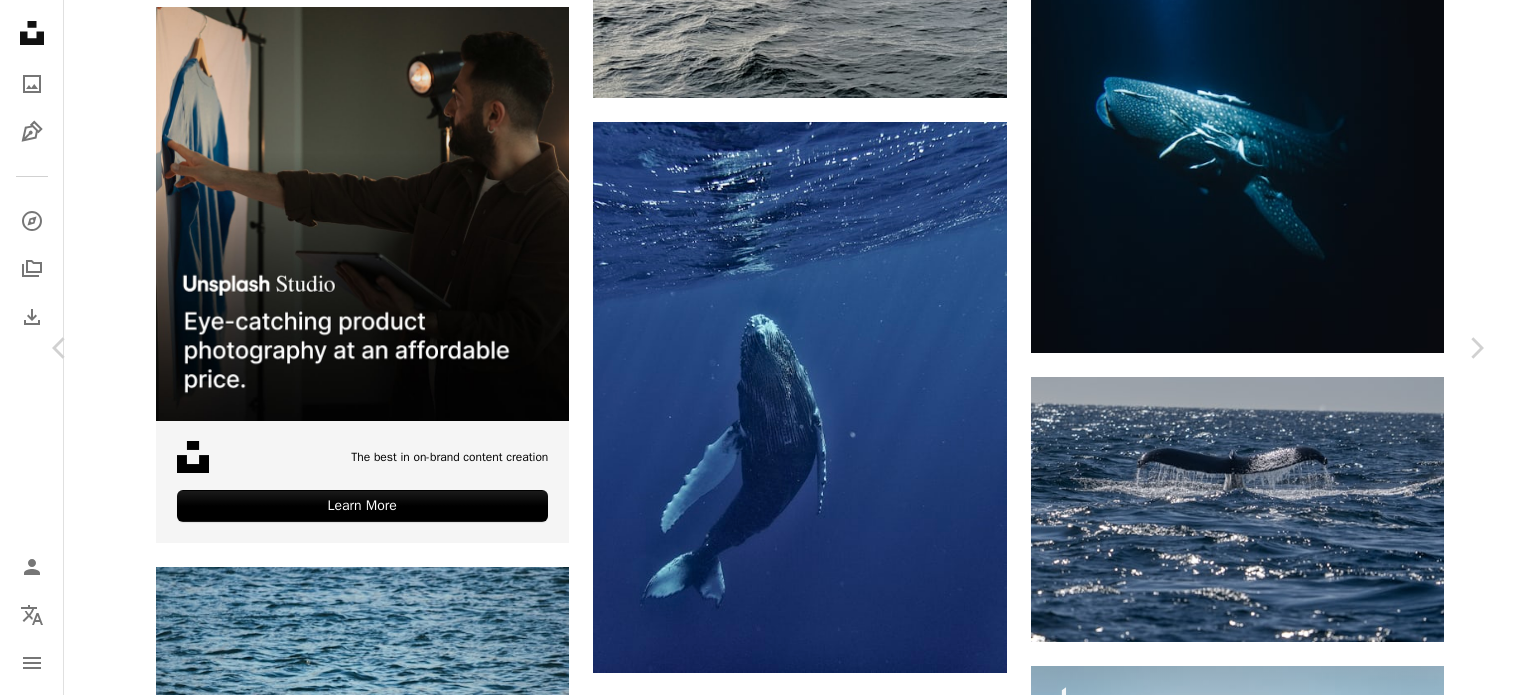 click at bounding box center [760, 3676] 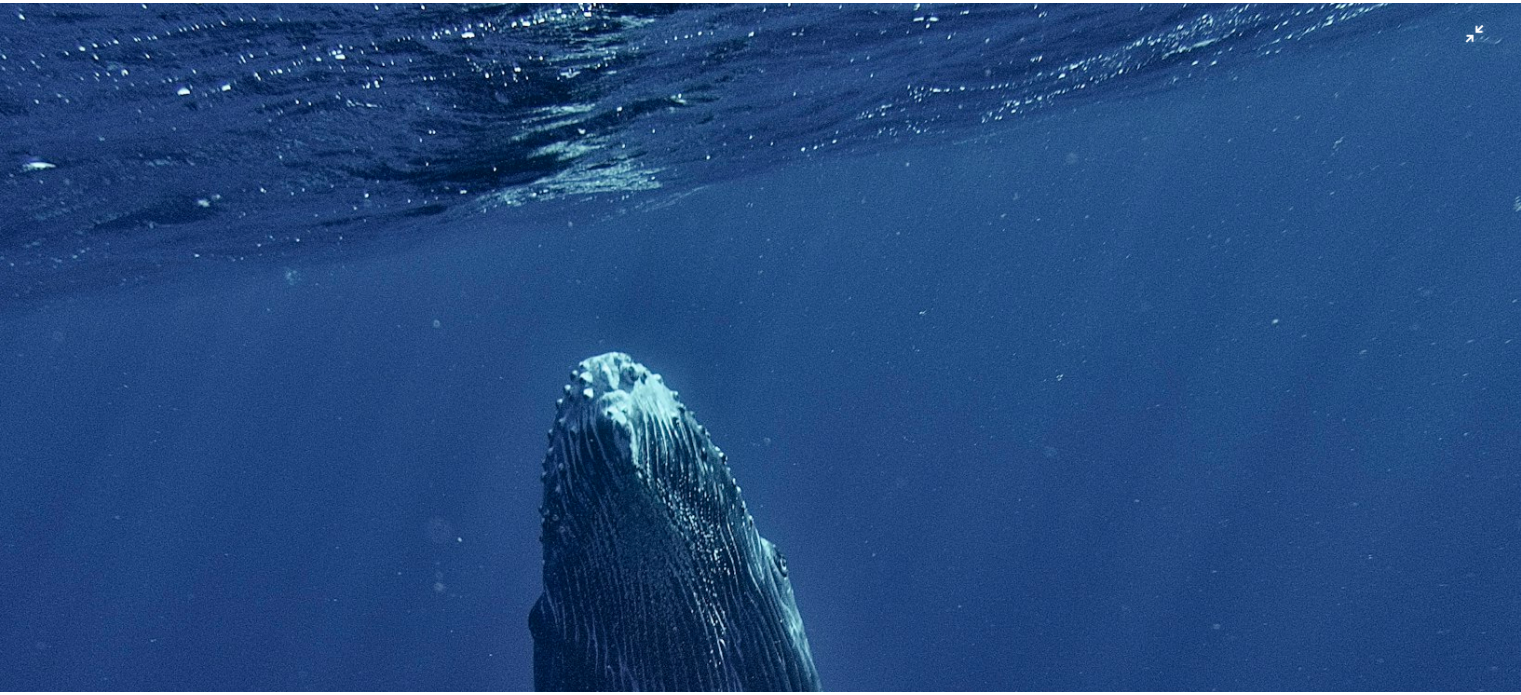 scroll, scrollTop: 357, scrollLeft: 0, axis: vertical 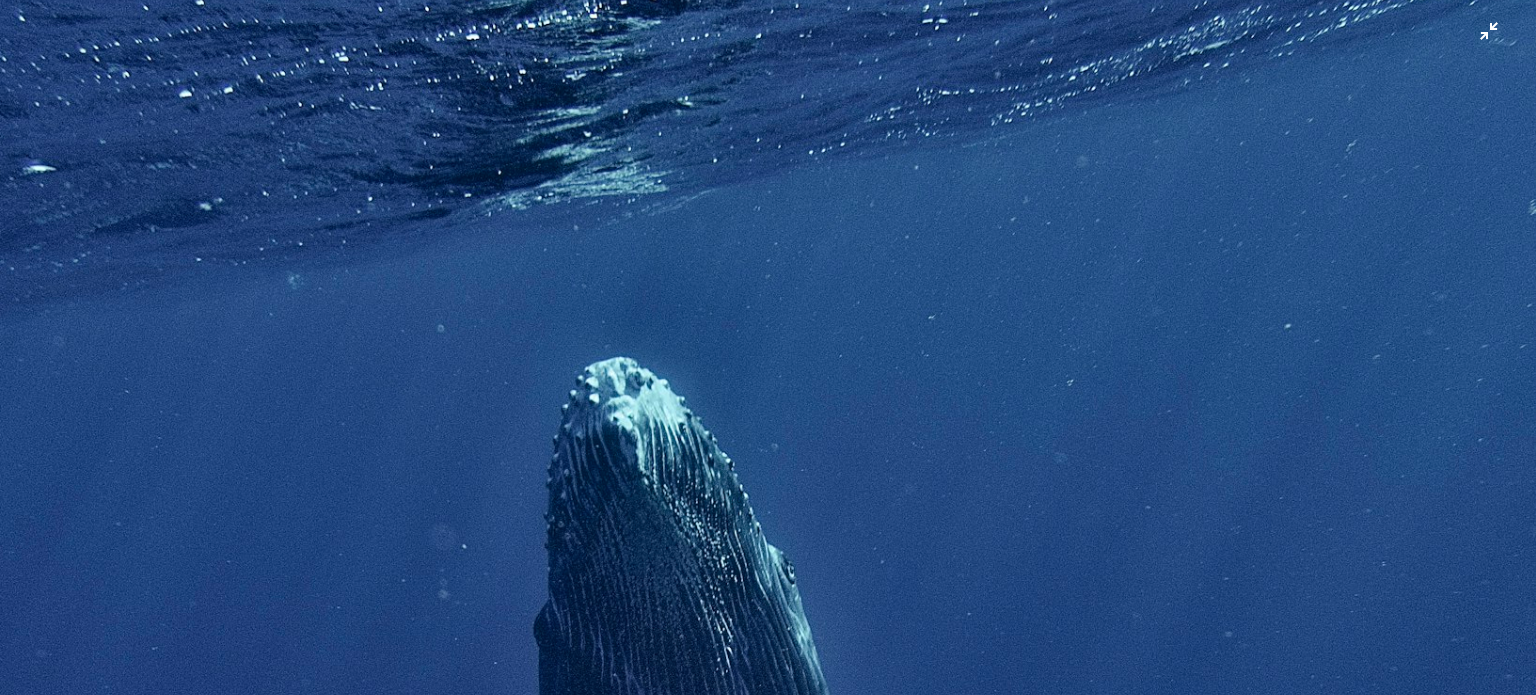 click at bounding box center (768, 667) 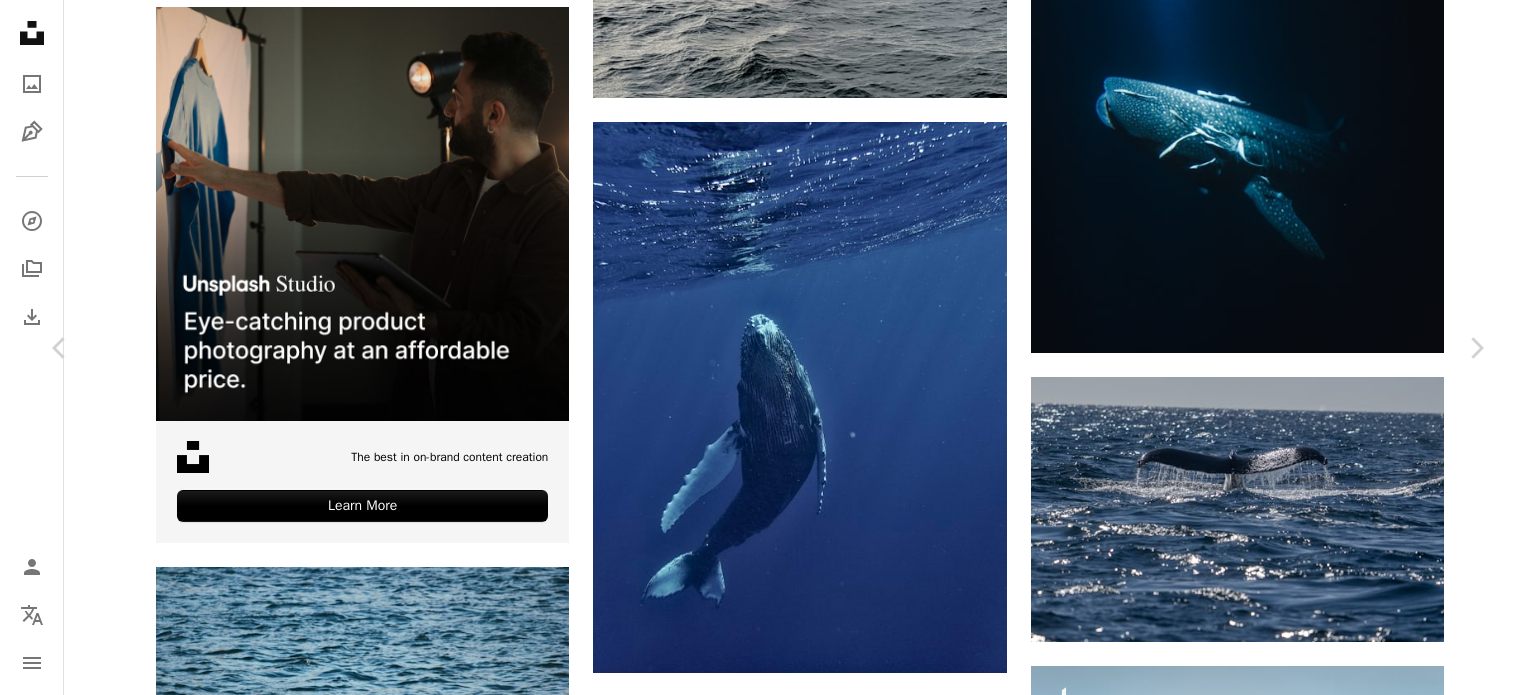 click on "[CHINH LE DUC]" at bounding box center (768, 3645) 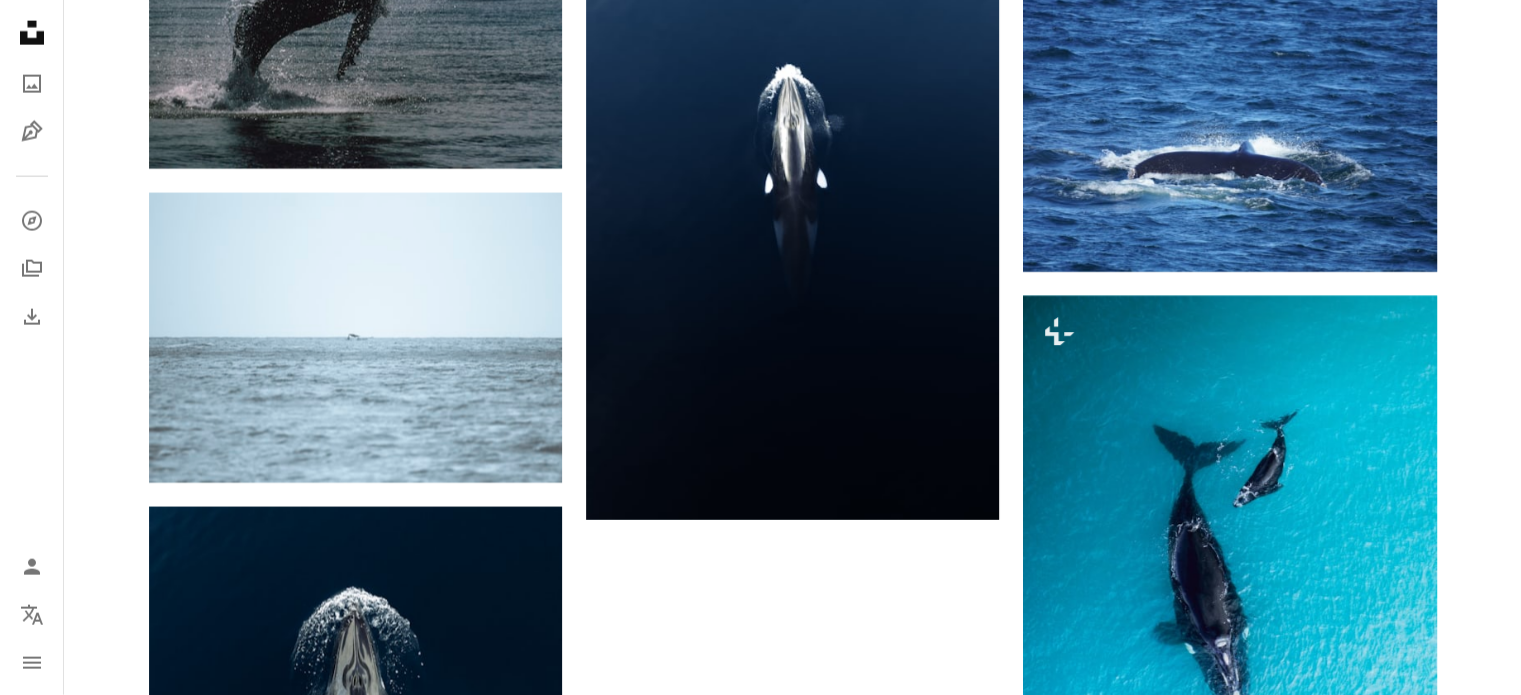 scroll, scrollTop: 4922, scrollLeft: 0, axis: vertical 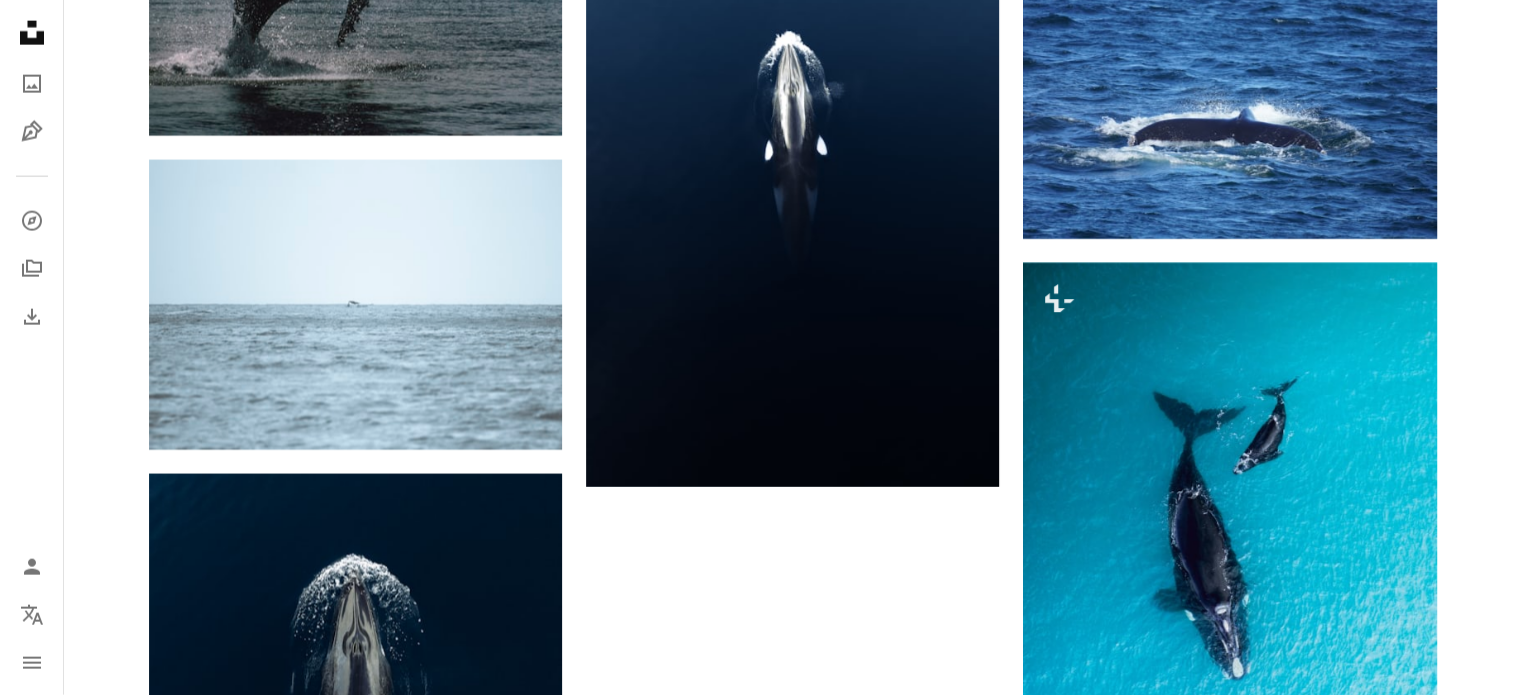 click on "Cargar más" at bounding box center (793, 1160) 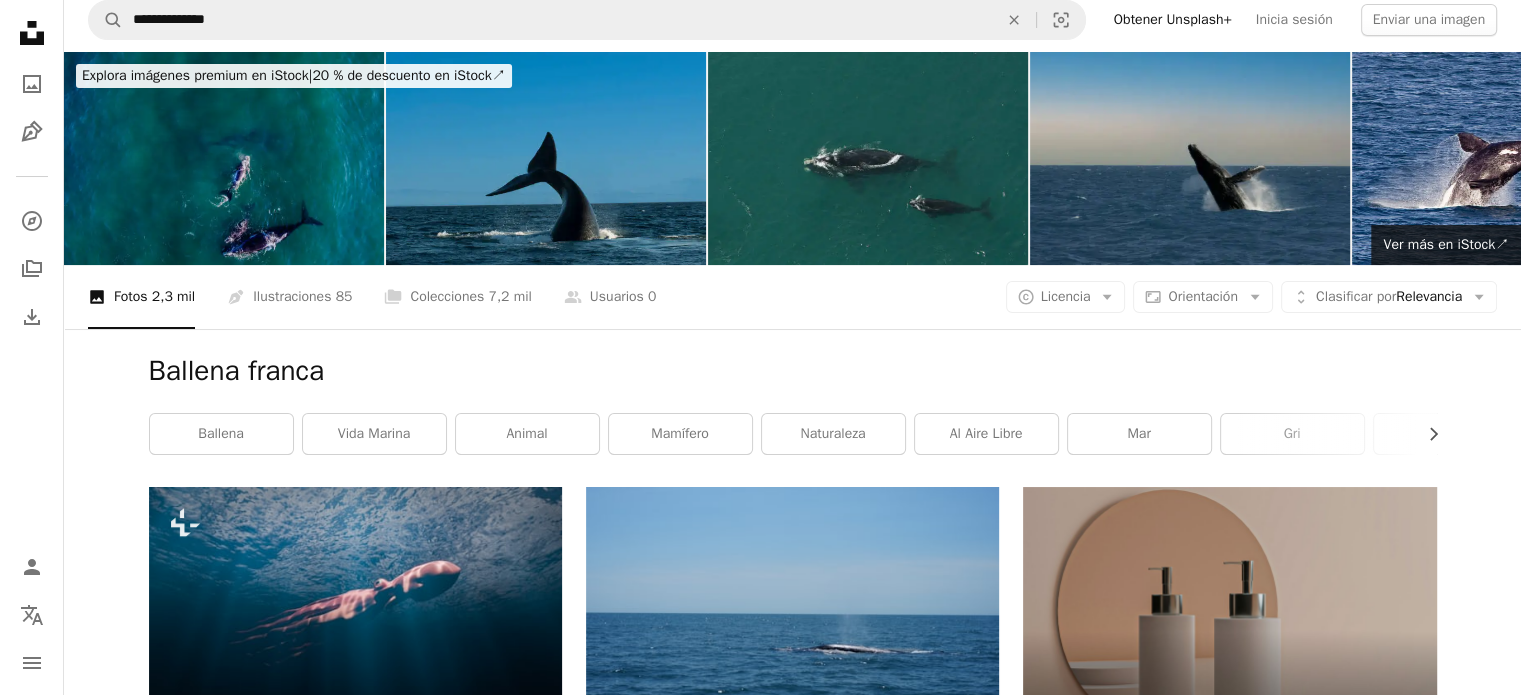 scroll, scrollTop: 0, scrollLeft: 0, axis: both 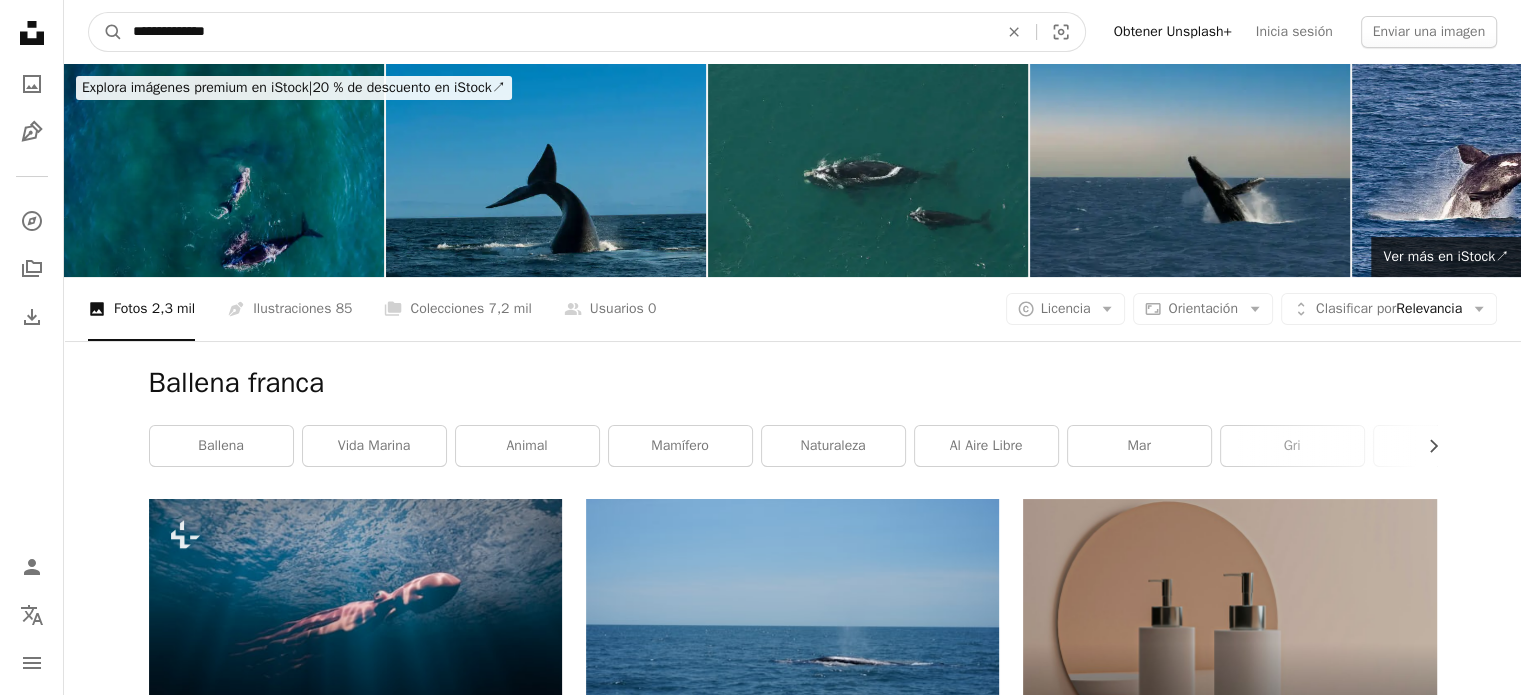 drag, startPoint x: 375, startPoint y: 36, endPoint x: 0, endPoint y: -14, distance: 378.31863 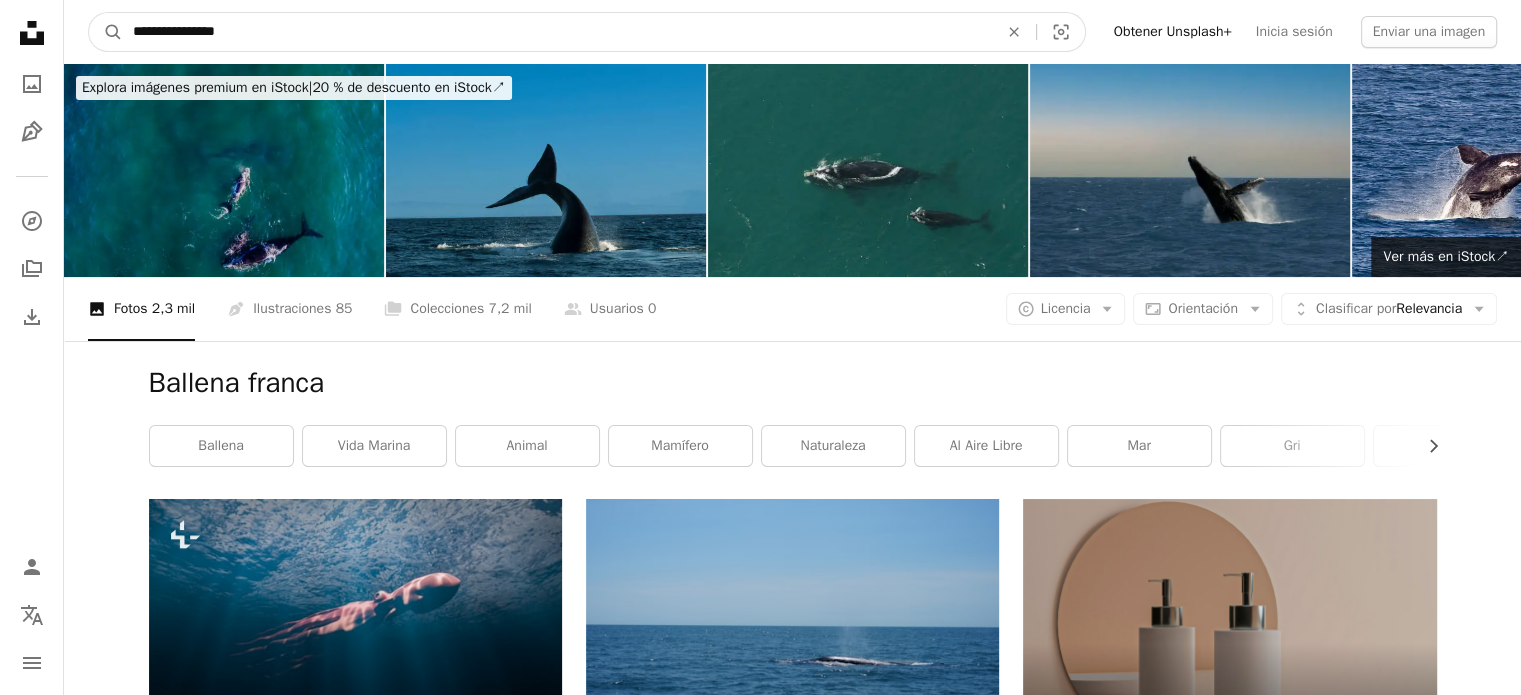 type on "**********" 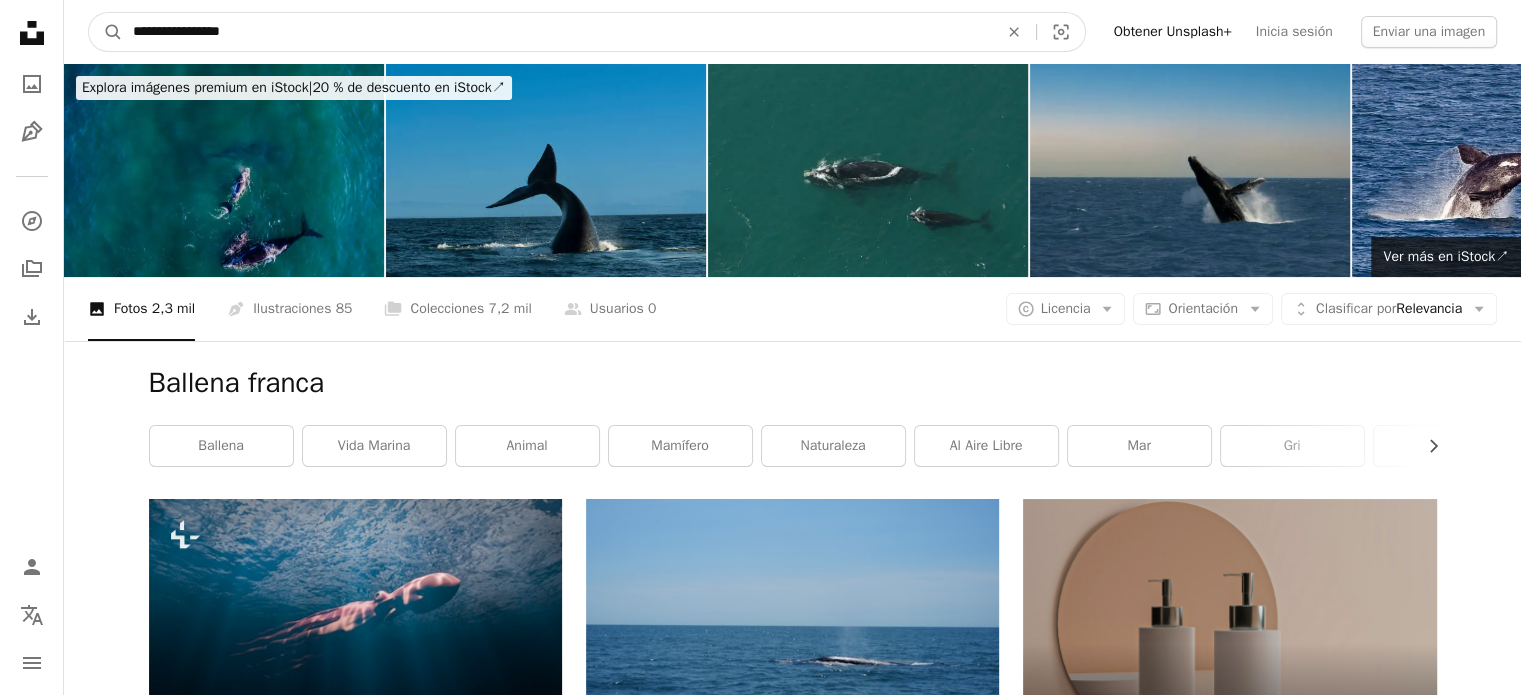 click on "A magnifying glass" at bounding box center (106, 32) 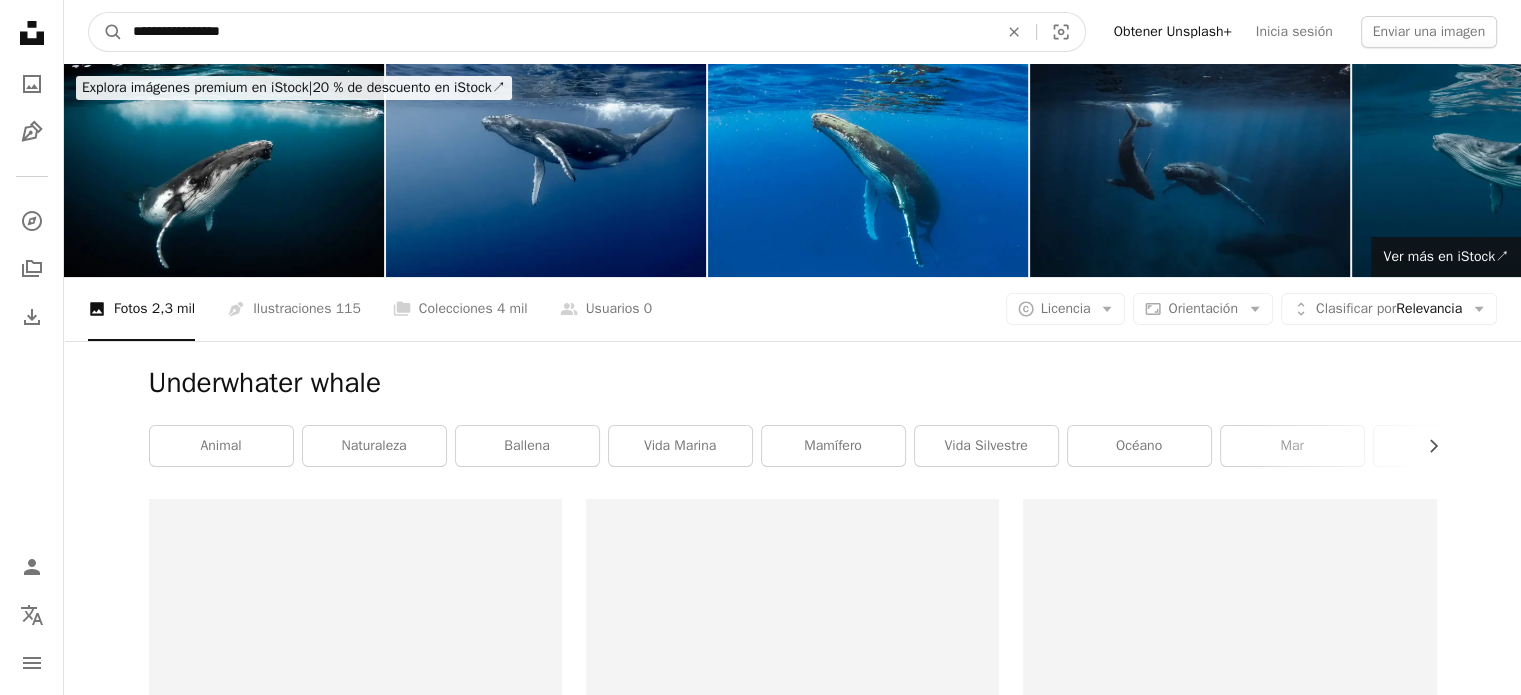 click on "**********" at bounding box center [557, 32] 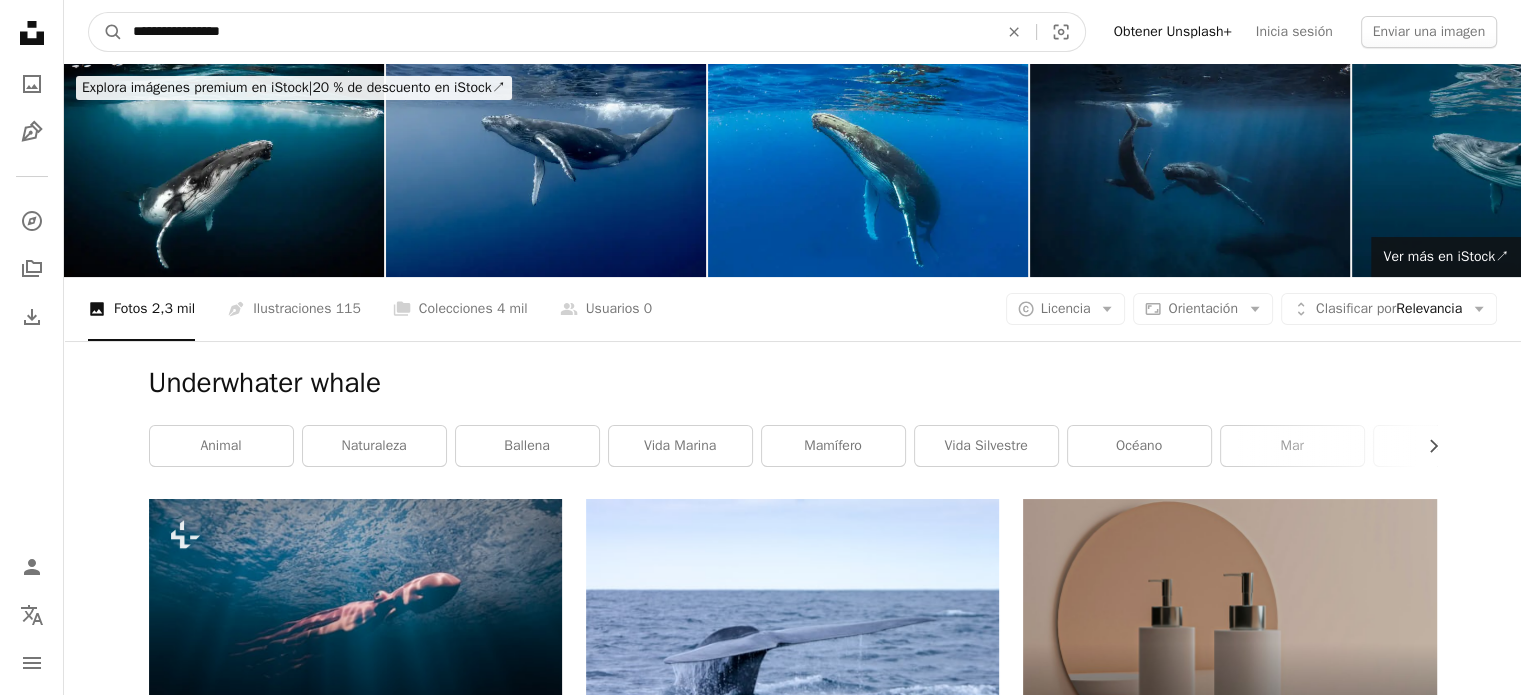 type on "**********" 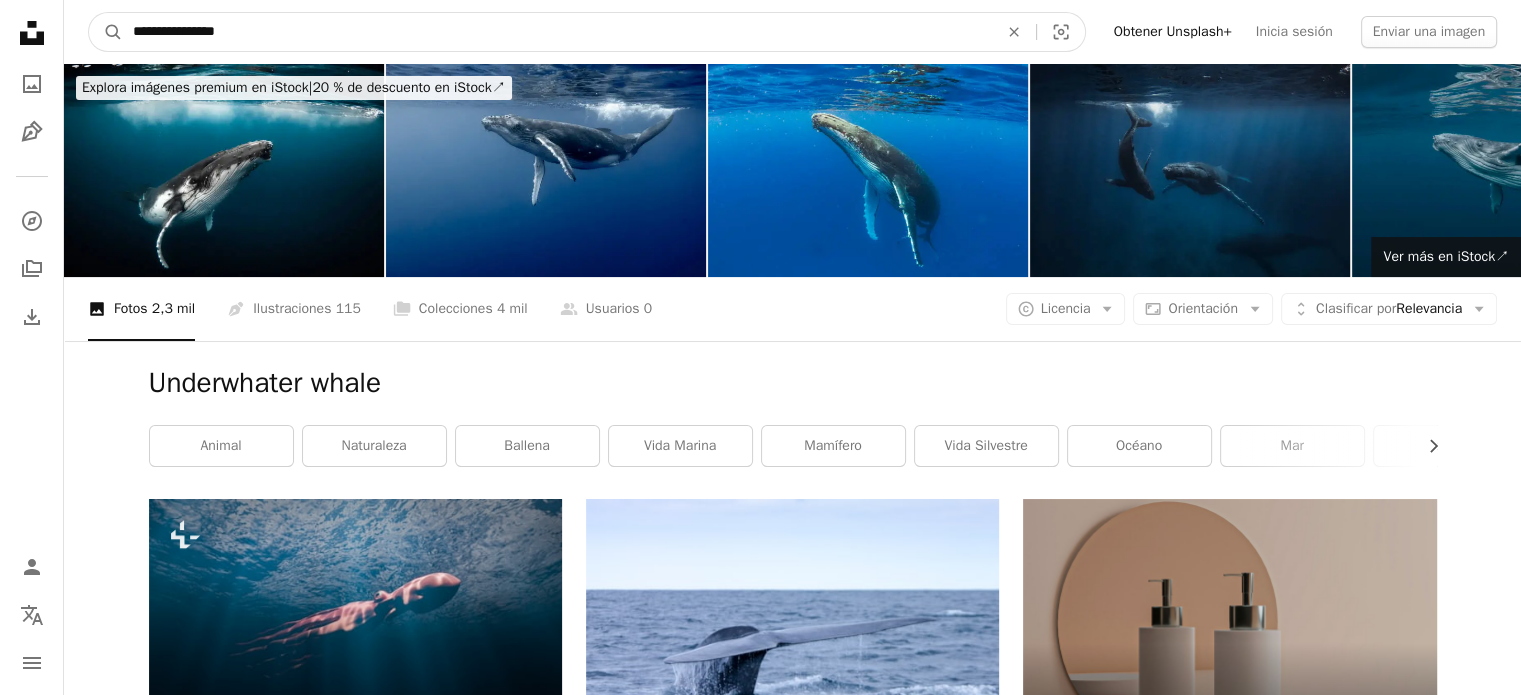 click on "A magnifying glass" at bounding box center [106, 32] 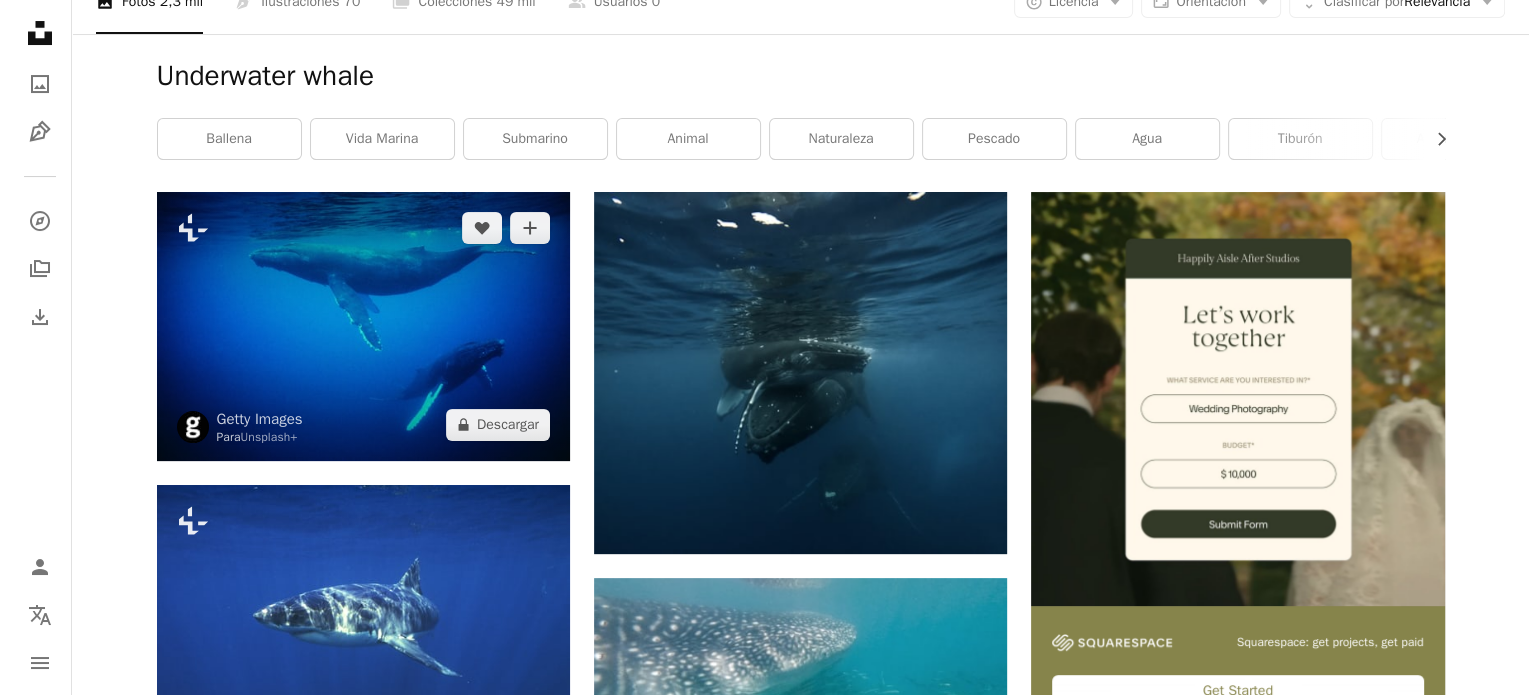 scroll, scrollTop: 300, scrollLeft: 0, axis: vertical 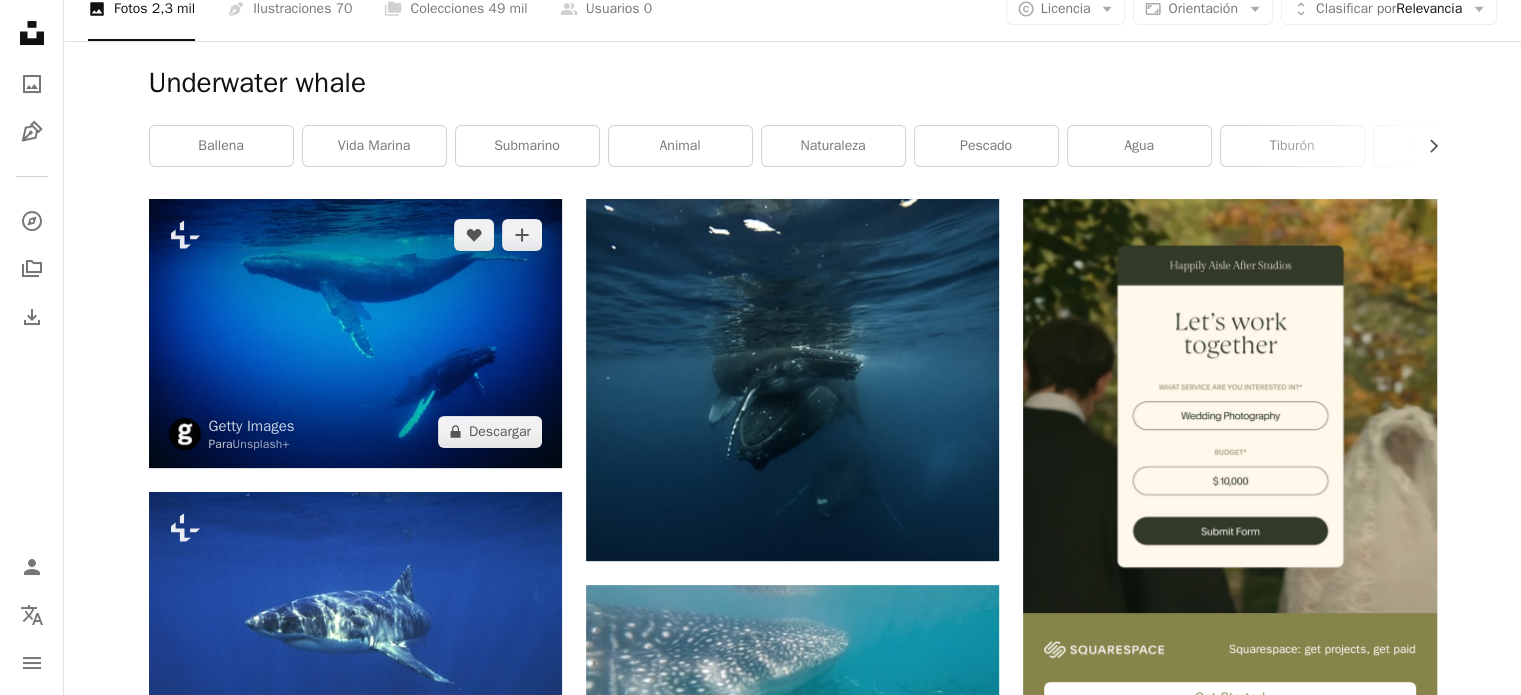 click at bounding box center (355, 333) 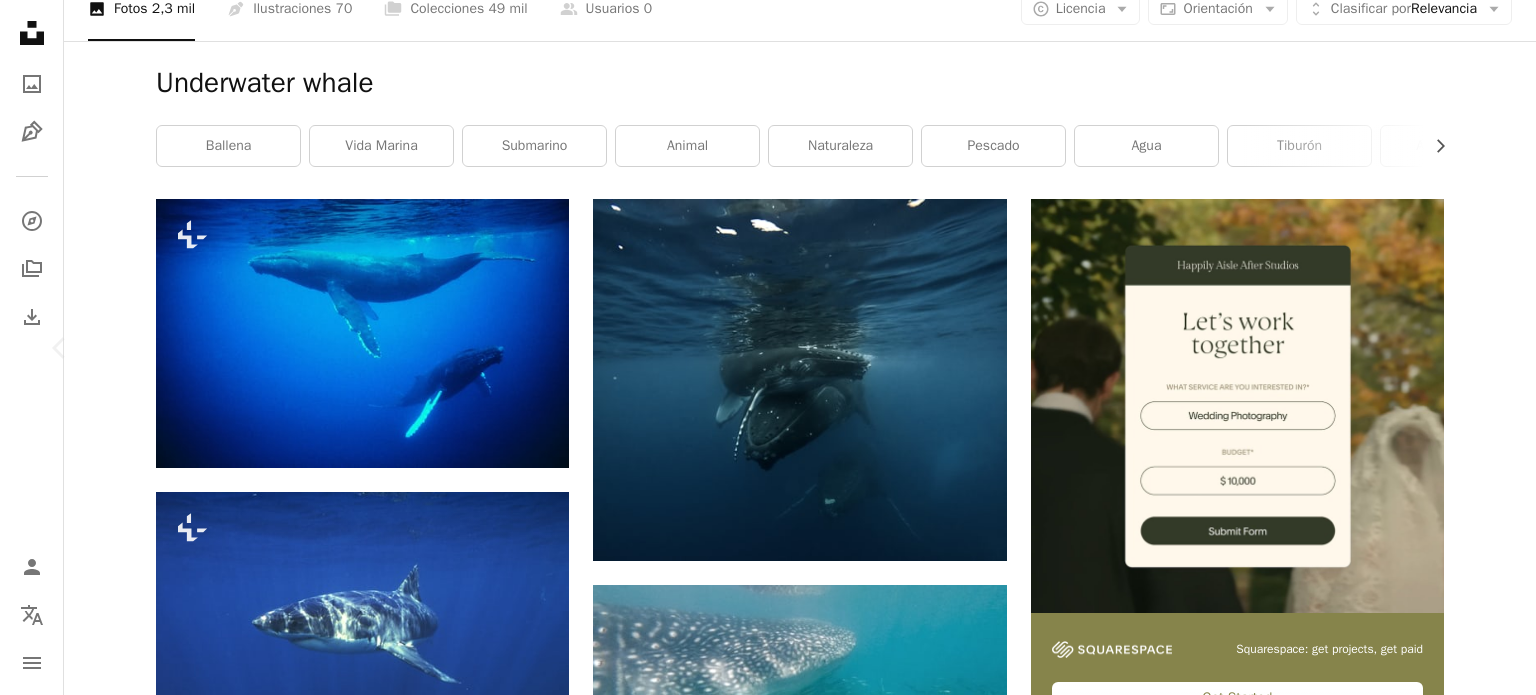 click on "Chevron right" 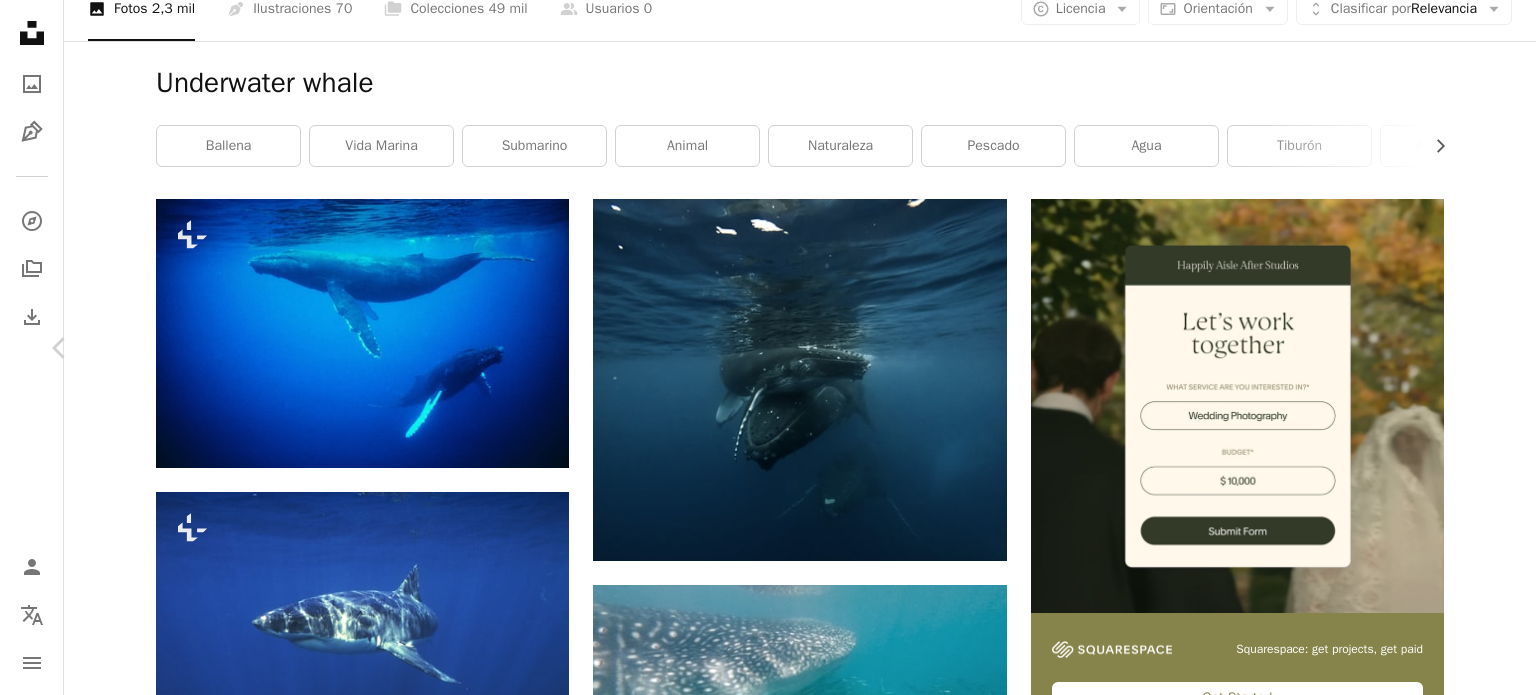 click on "Chevron right" 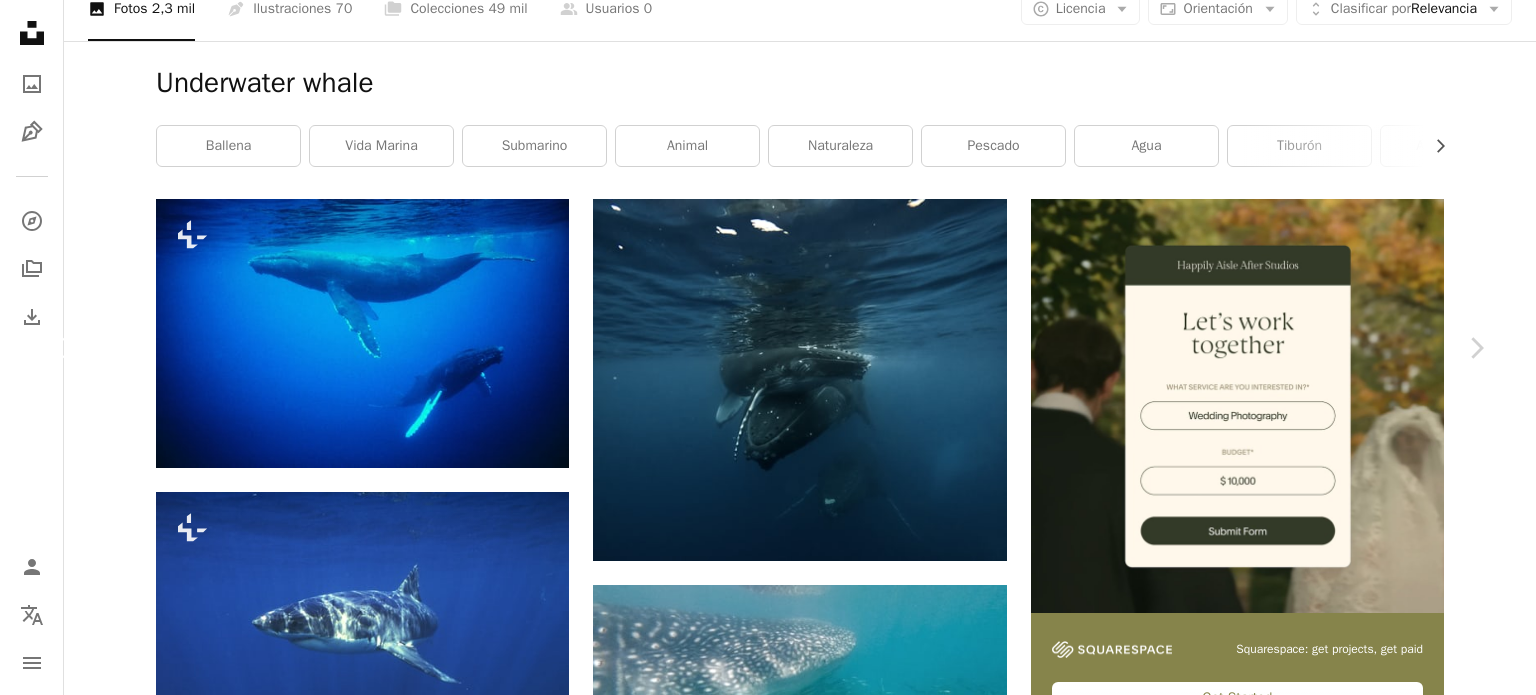 click on "Chevron left" 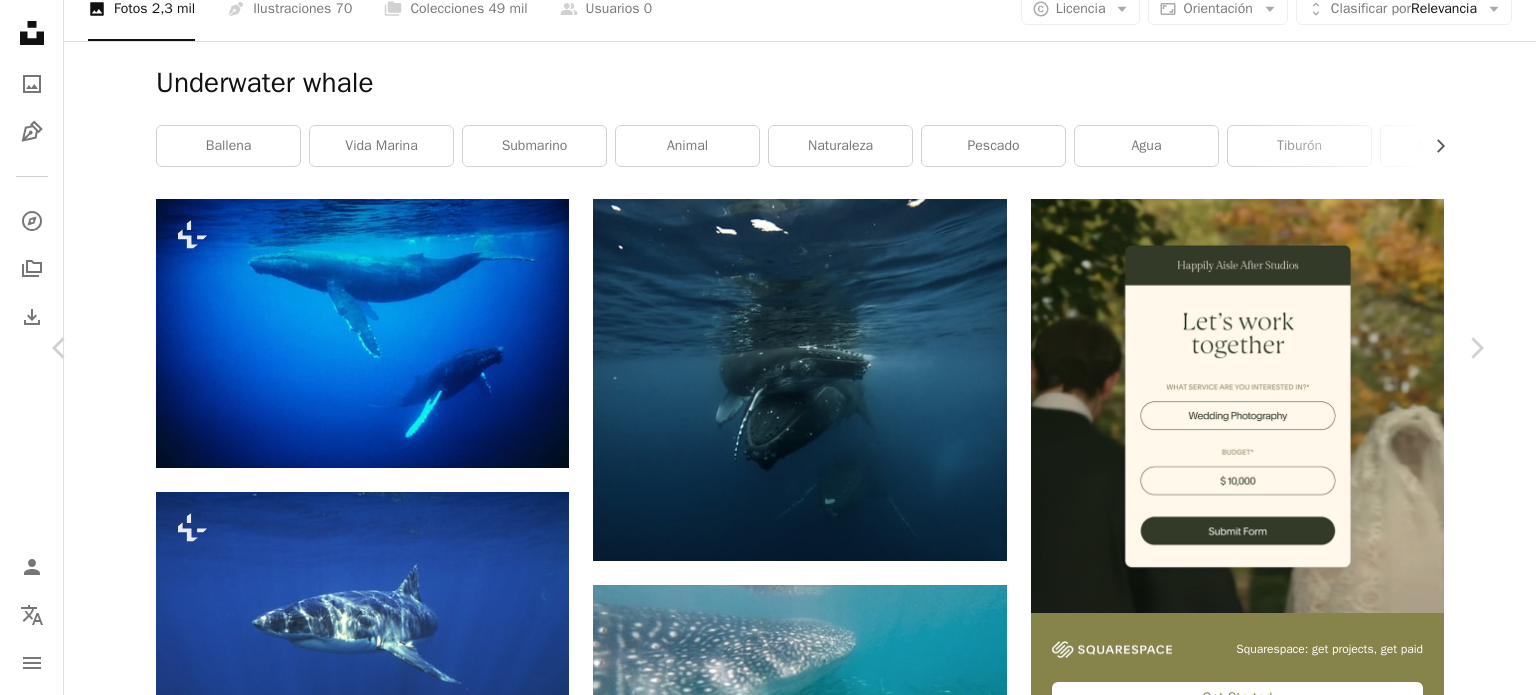 click at bounding box center [760, 6479] 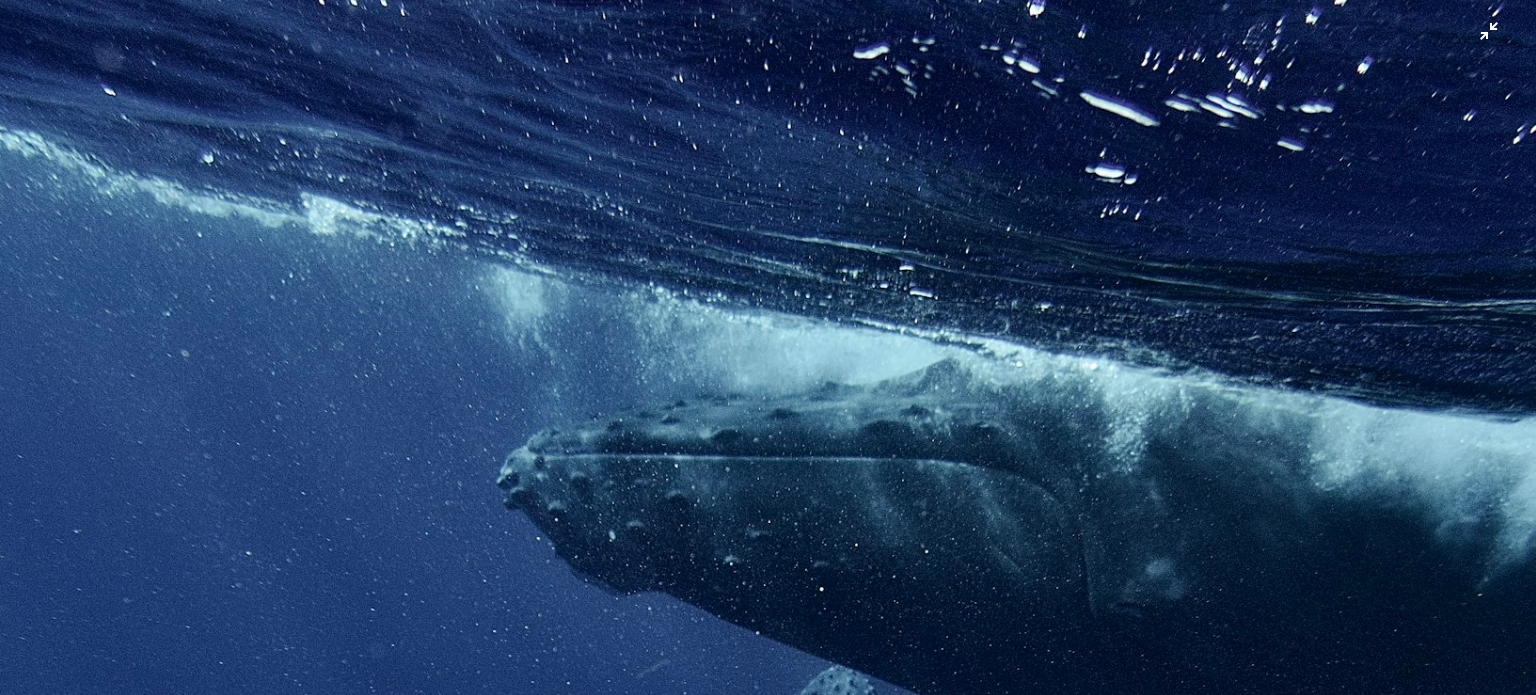 scroll, scrollTop: 157, scrollLeft: 0, axis: vertical 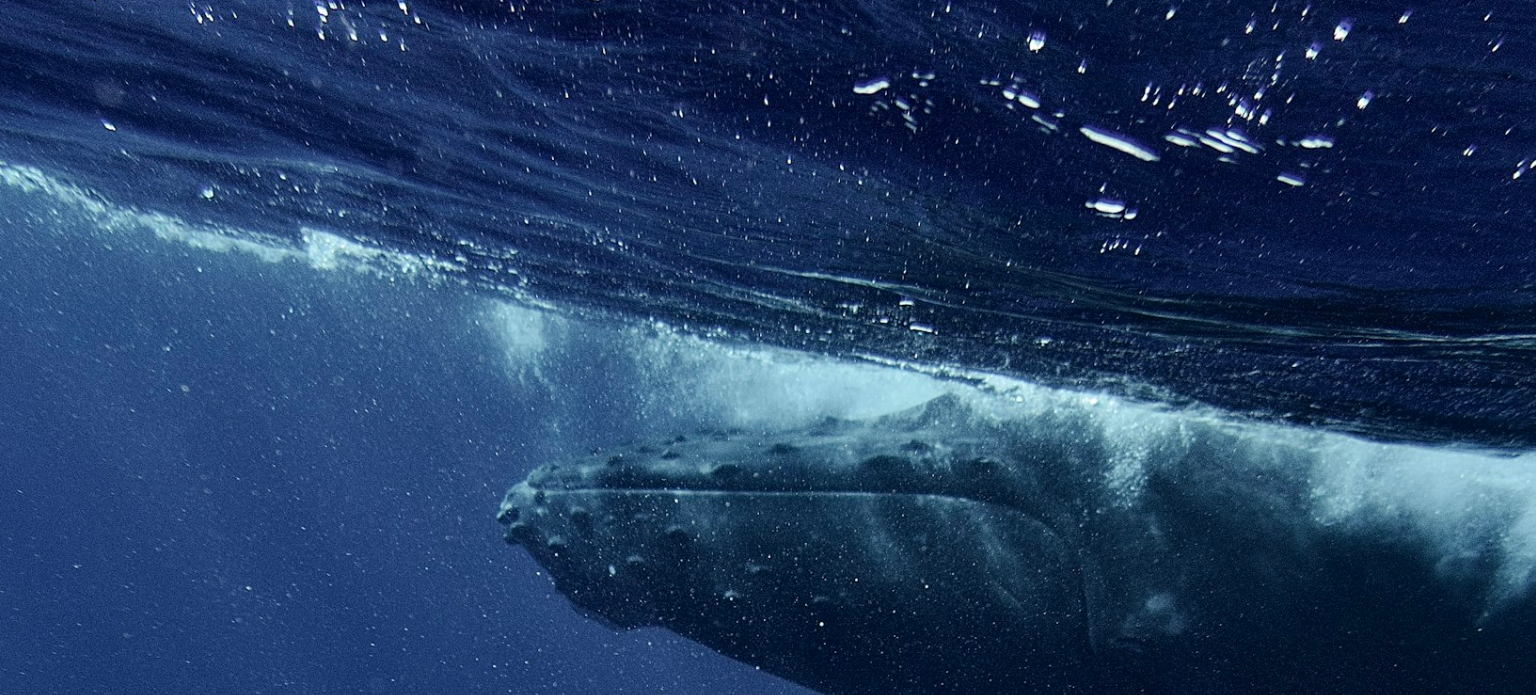 click at bounding box center (768, 867) 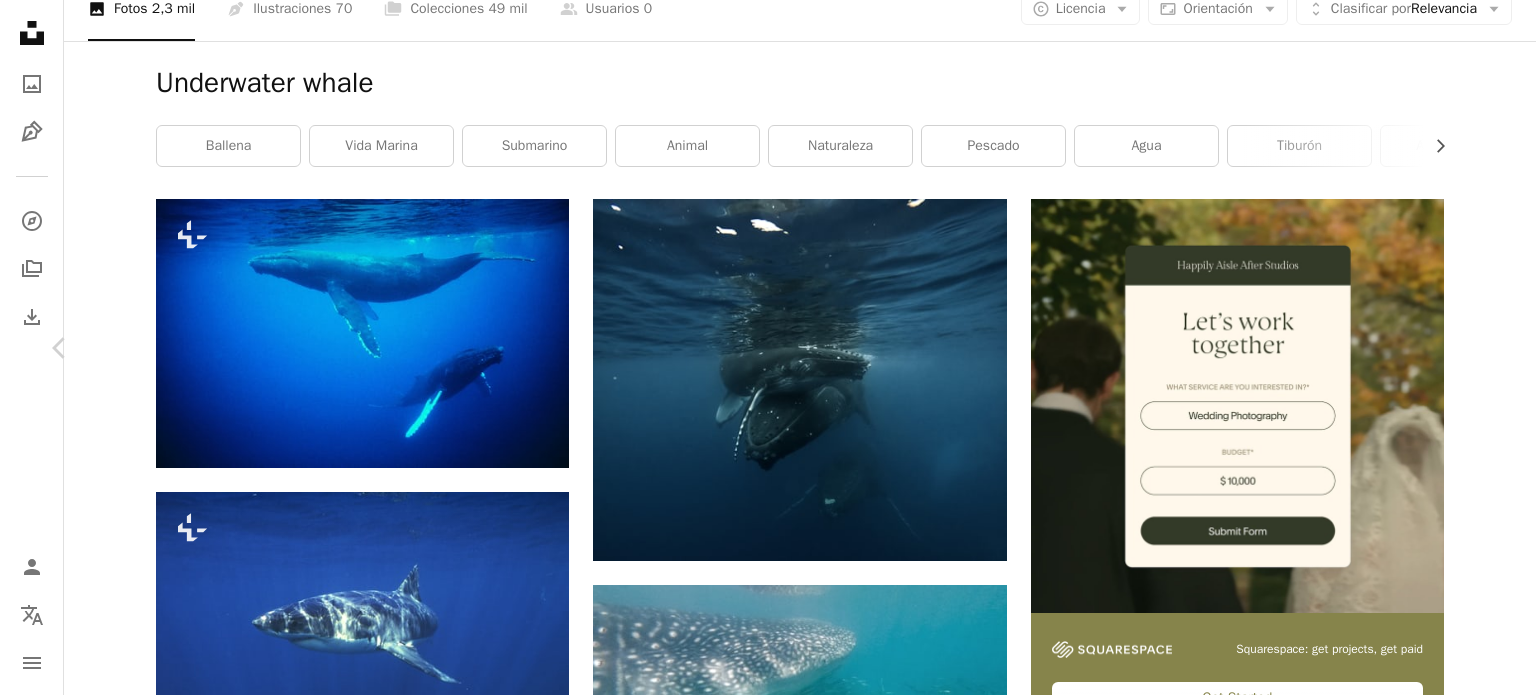 click on "Chevron right" 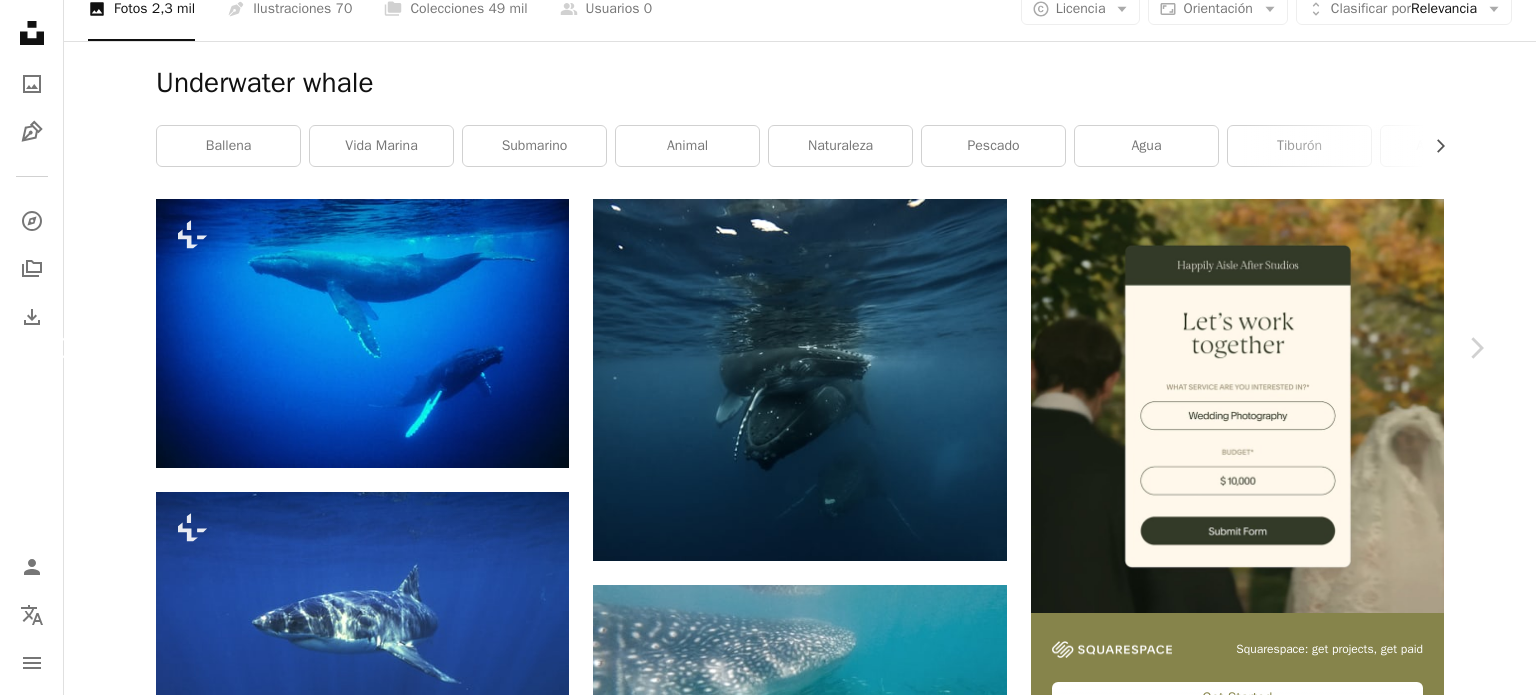 click on "Chevron left" 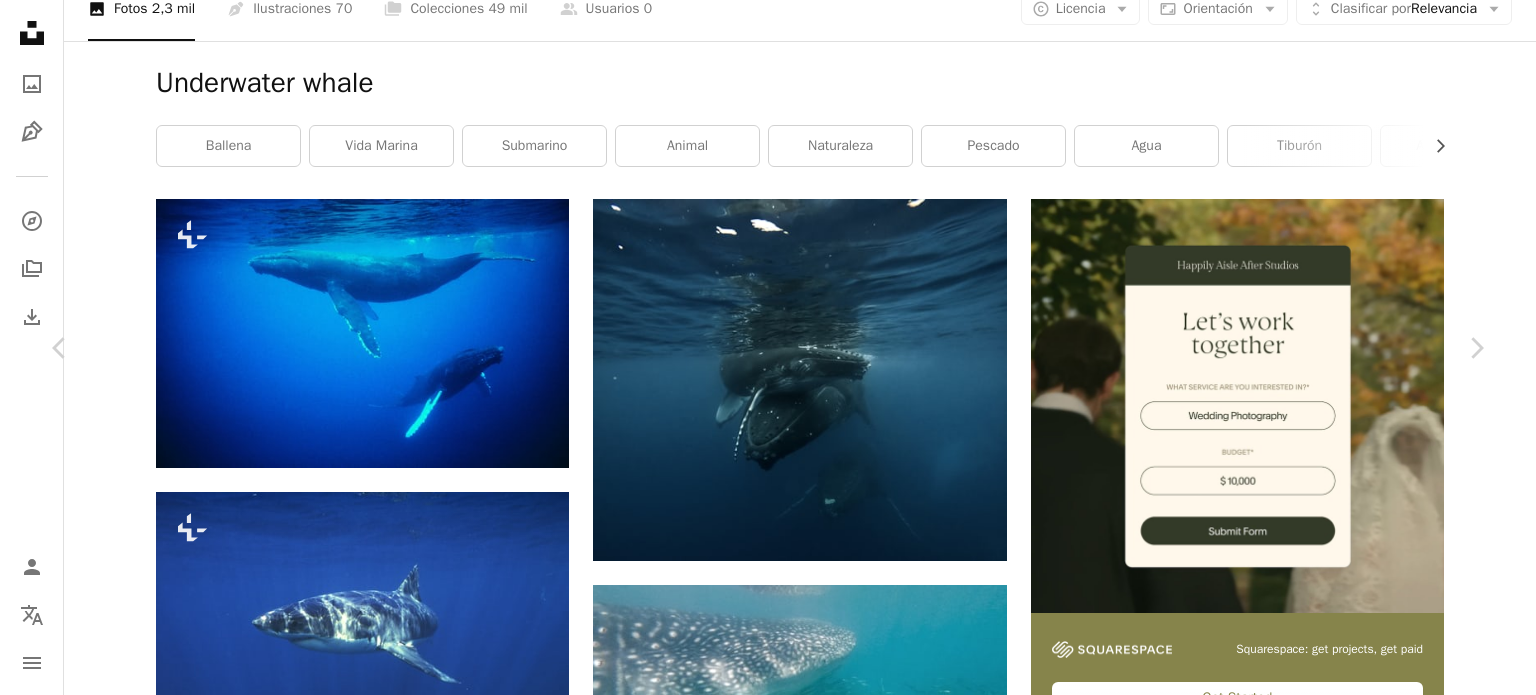 click at bounding box center [761, 6479] 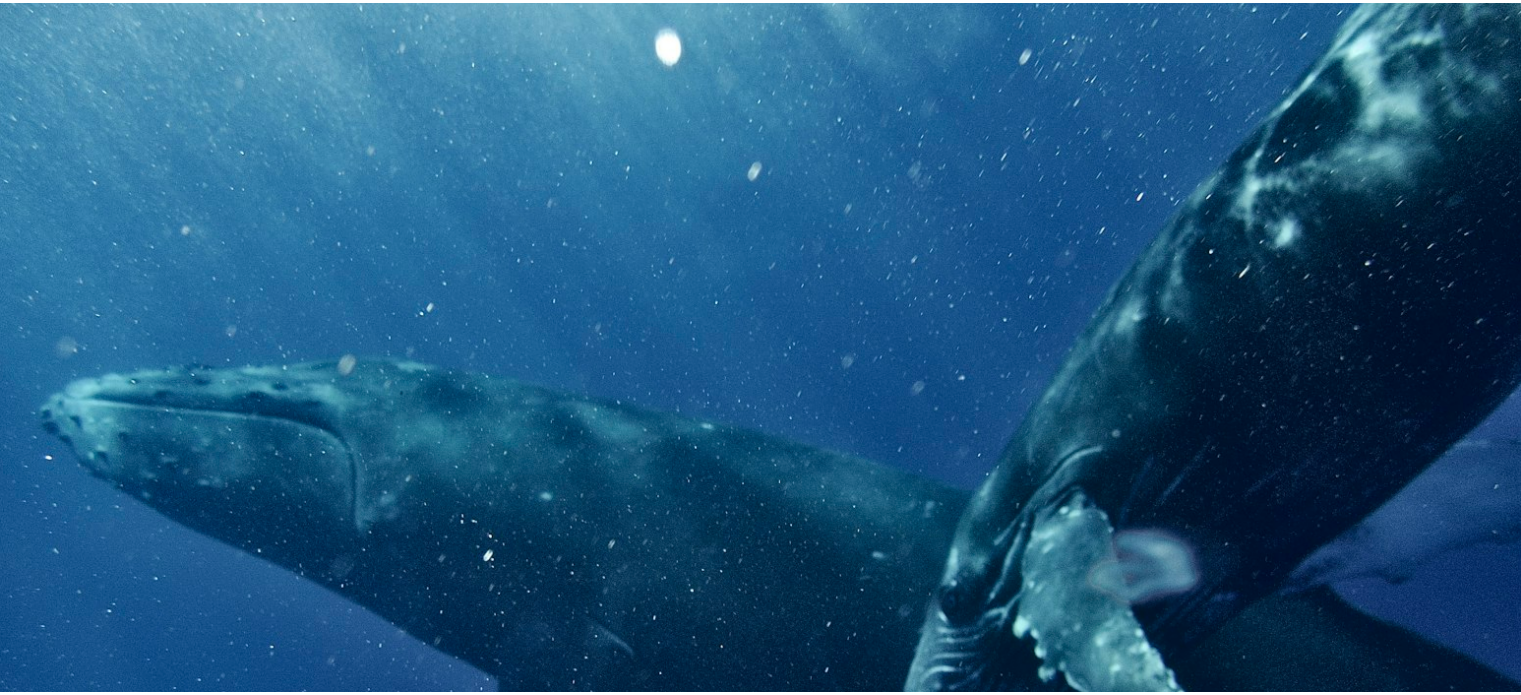 scroll, scrollTop: 218, scrollLeft: 0, axis: vertical 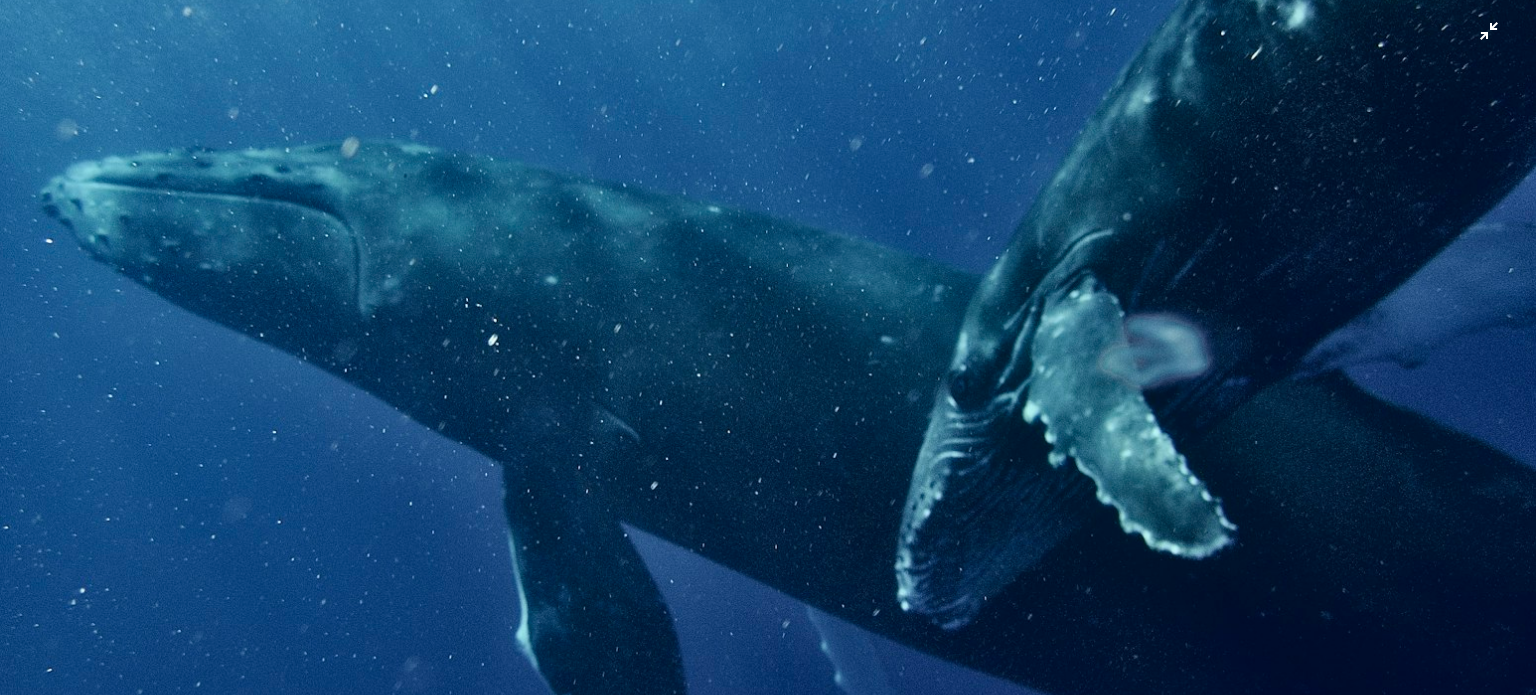 click at bounding box center [768, 358] 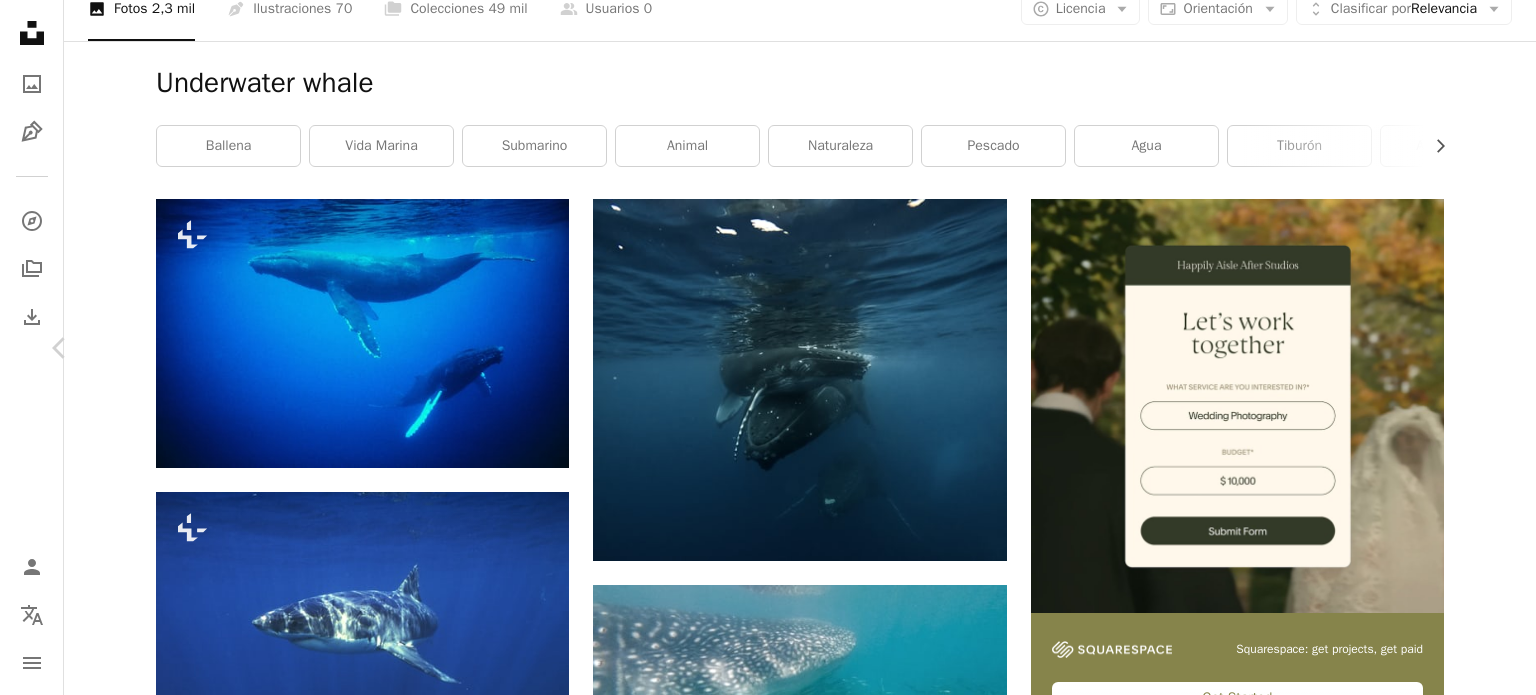 click on "Chevron right" at bounding box center (1476, 348) 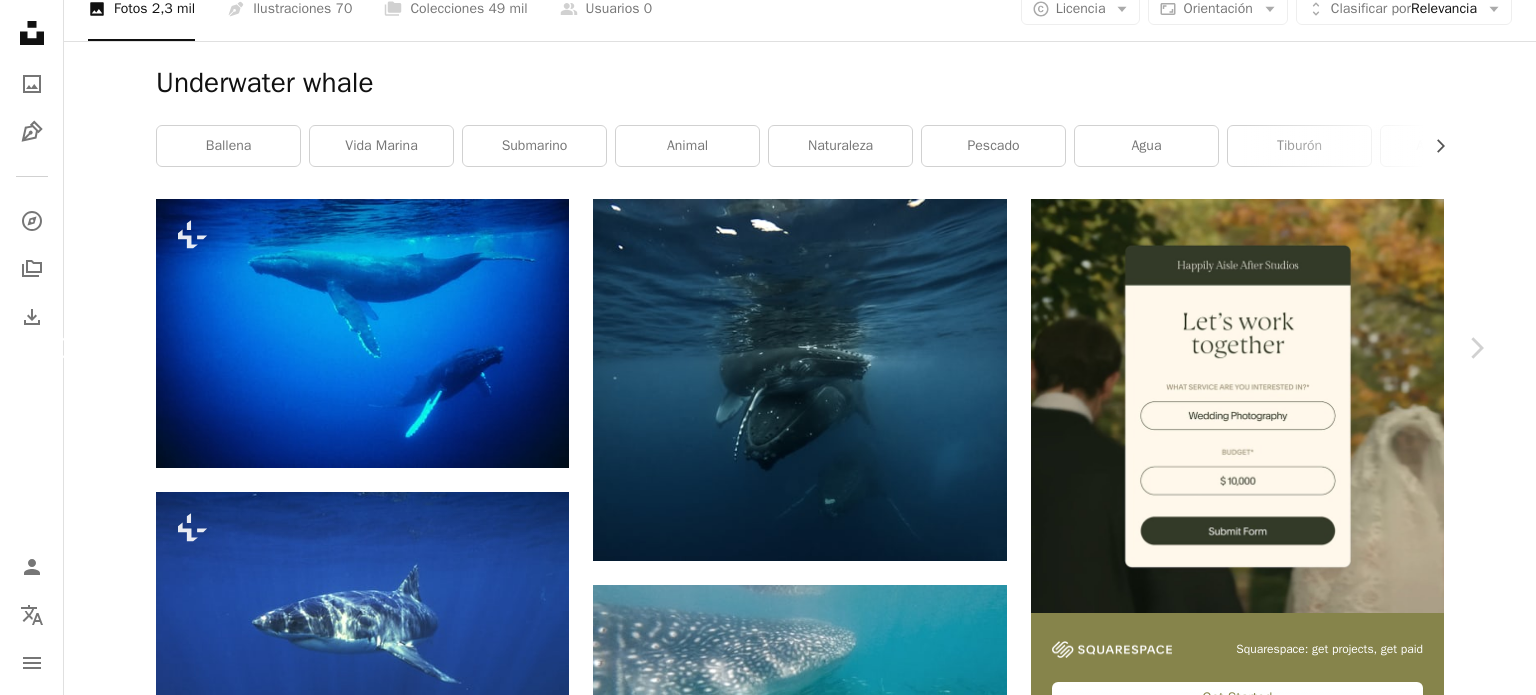 click on "Chevron left" 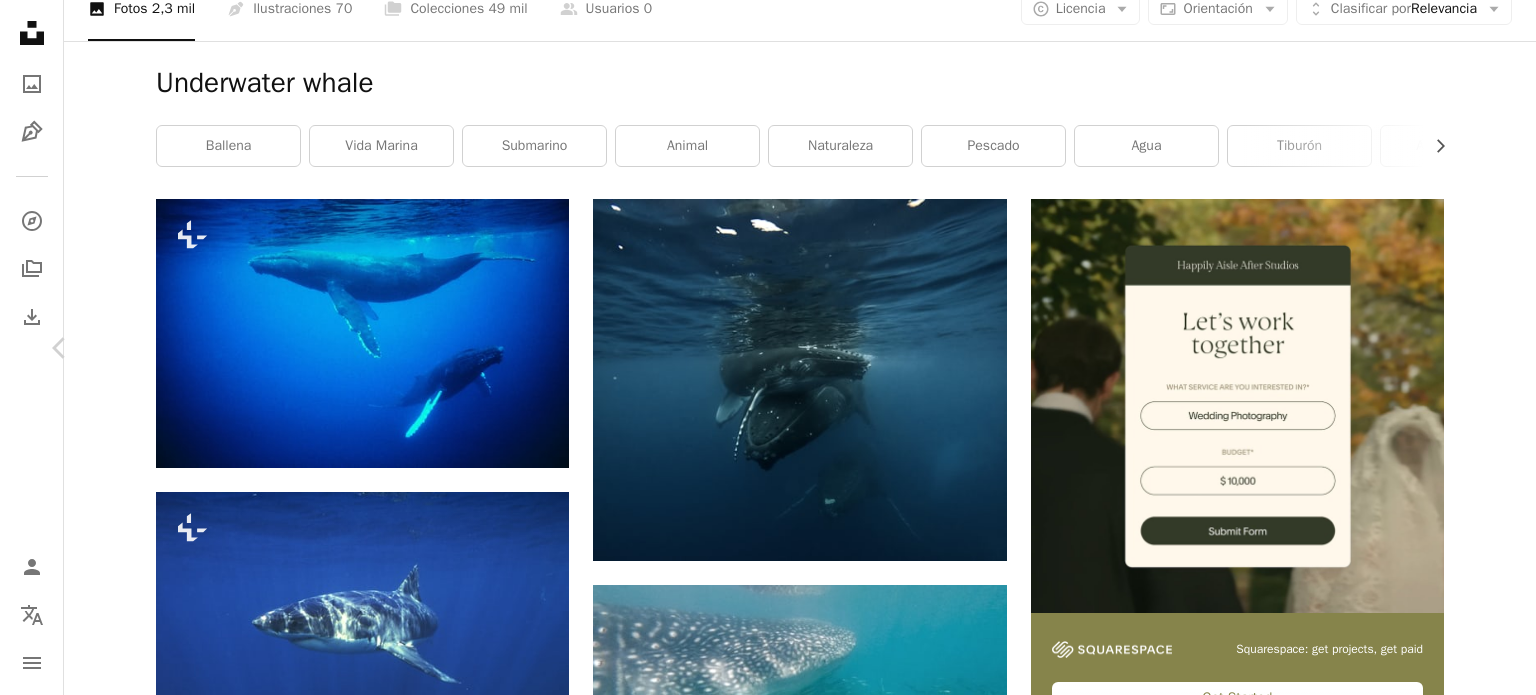 click 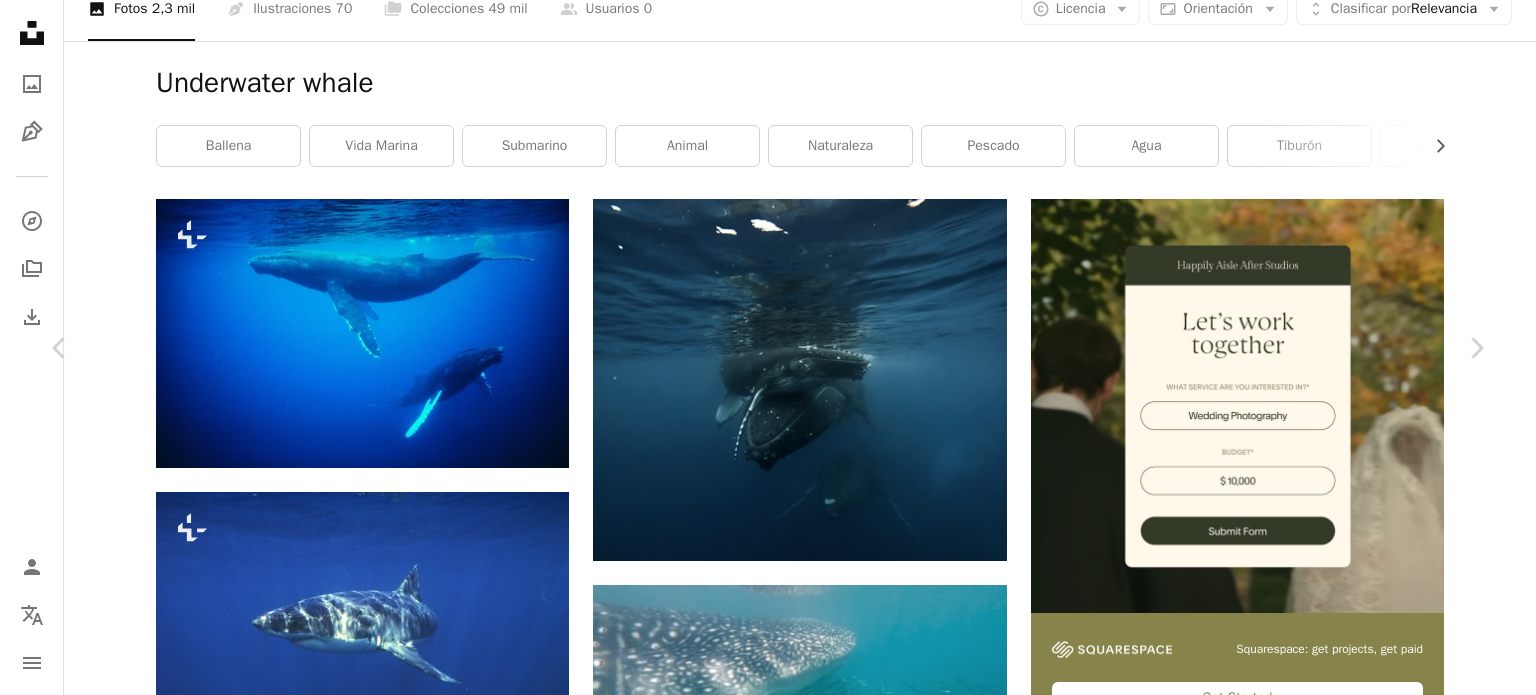 click on "A [MAP] [CITY], [STATE], [COUNTRY]" at bounding box center [768, 9435] 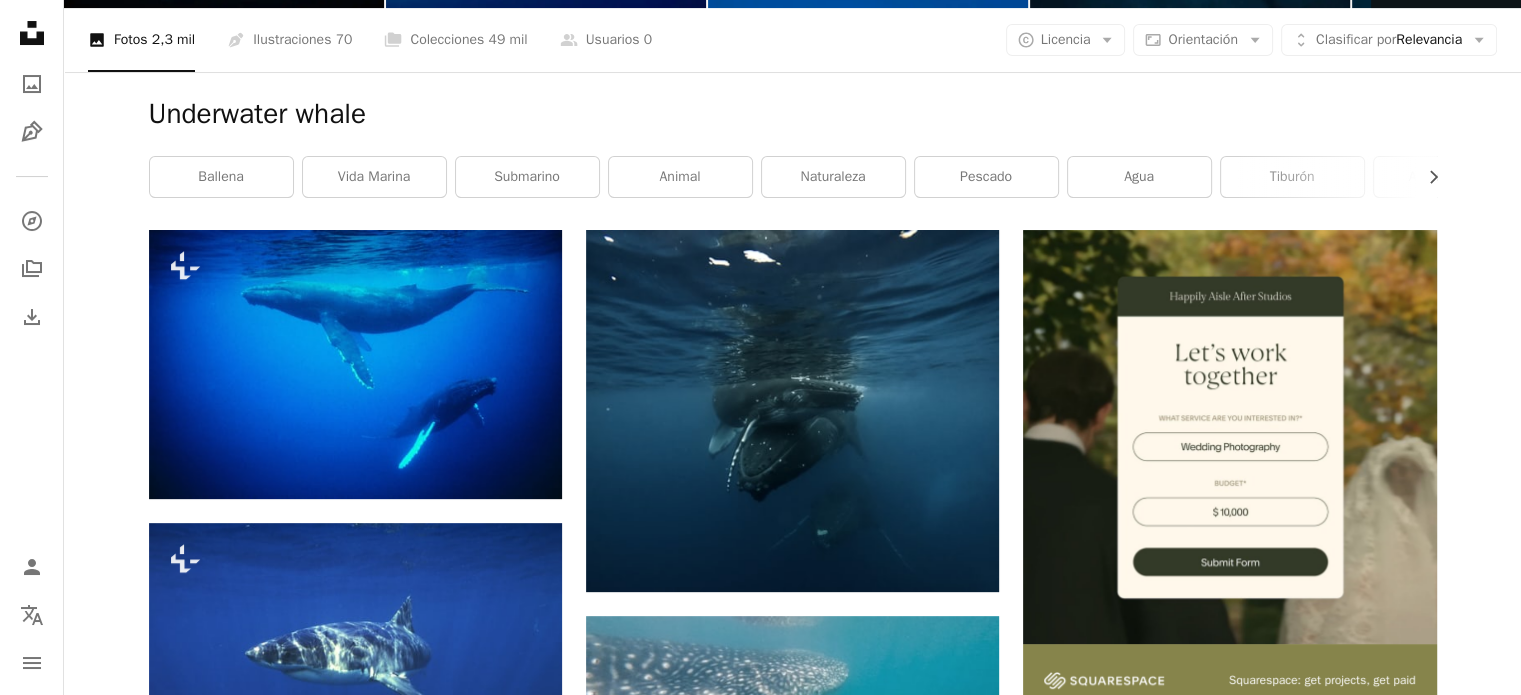 scroll, scrollTop: 0, scrollLeft: 0, axis: both 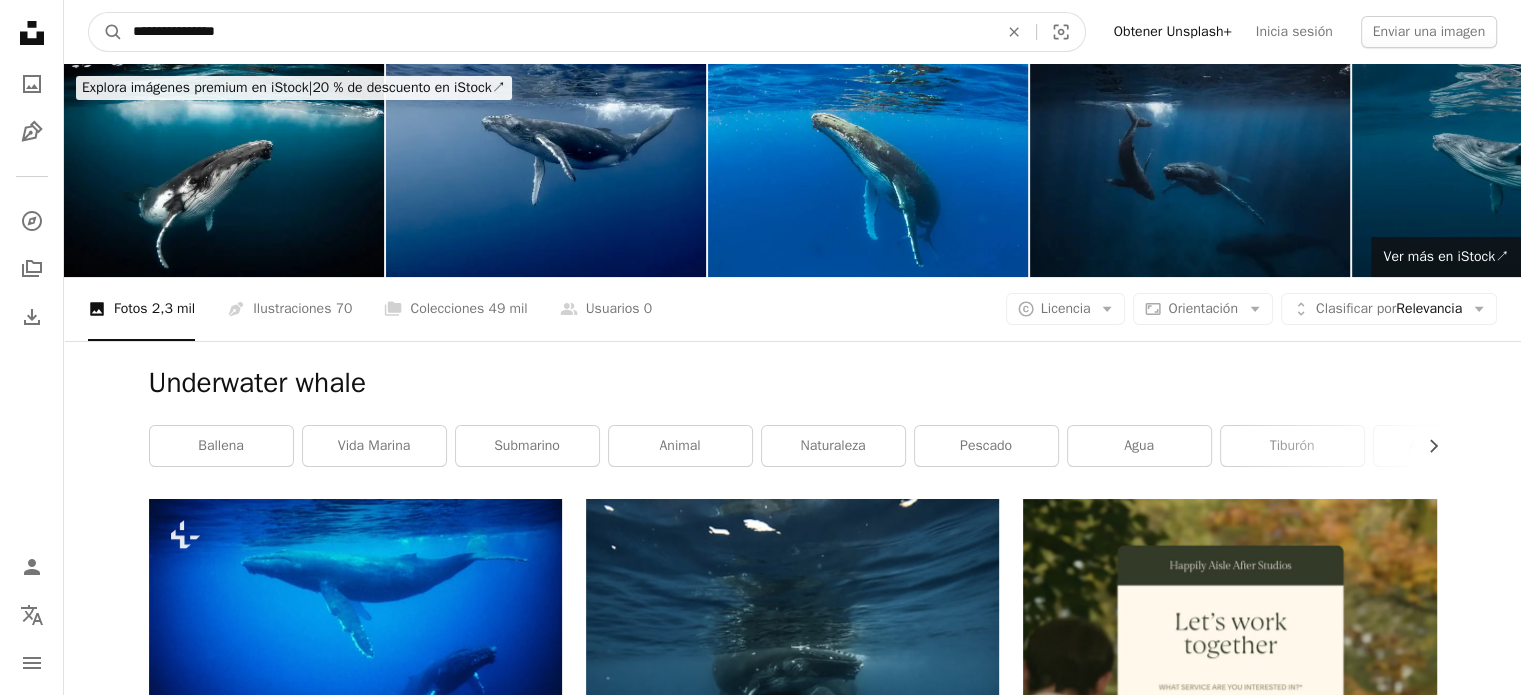 drag, startPoint x: 284, startPoint y: 28, endPoint x: 204, endPoint y: 28, distance: 80 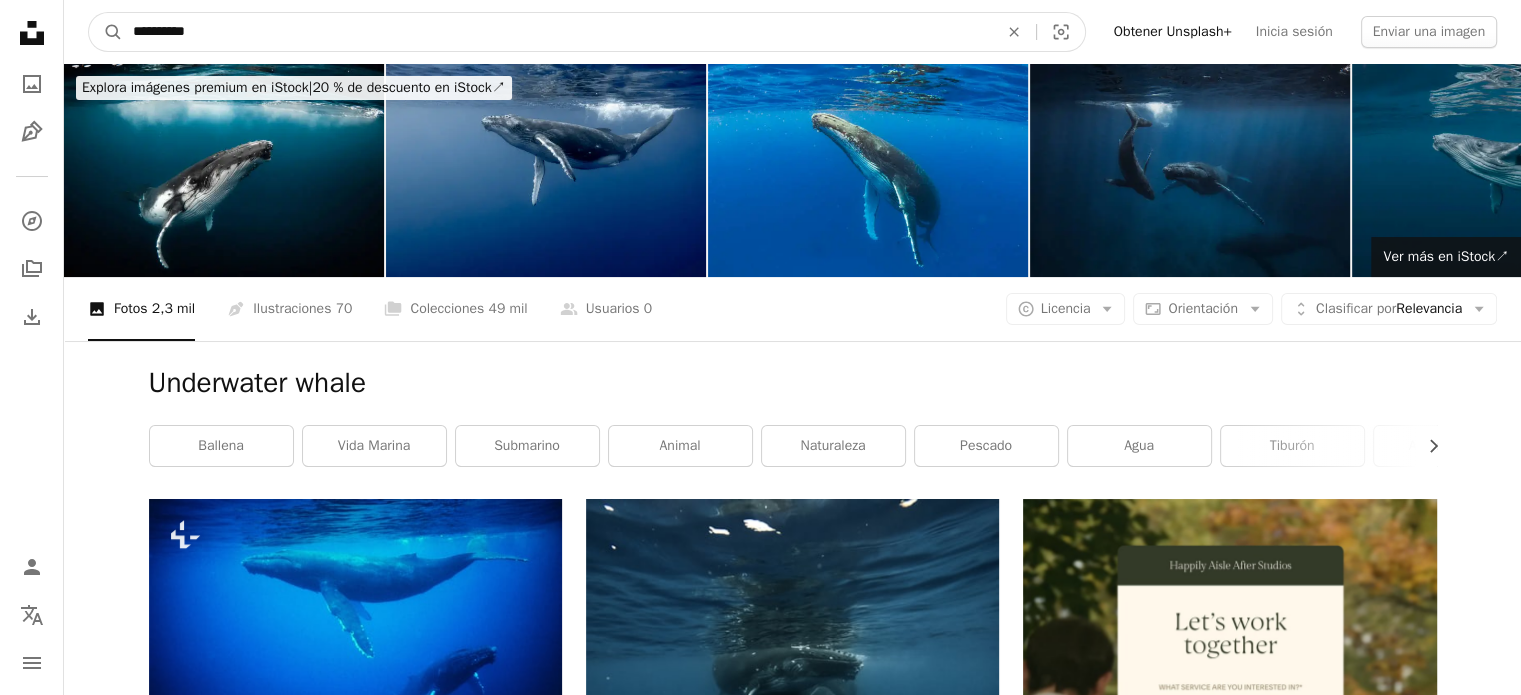 click on "A magnifying glass" at bounding box center (106, 32) 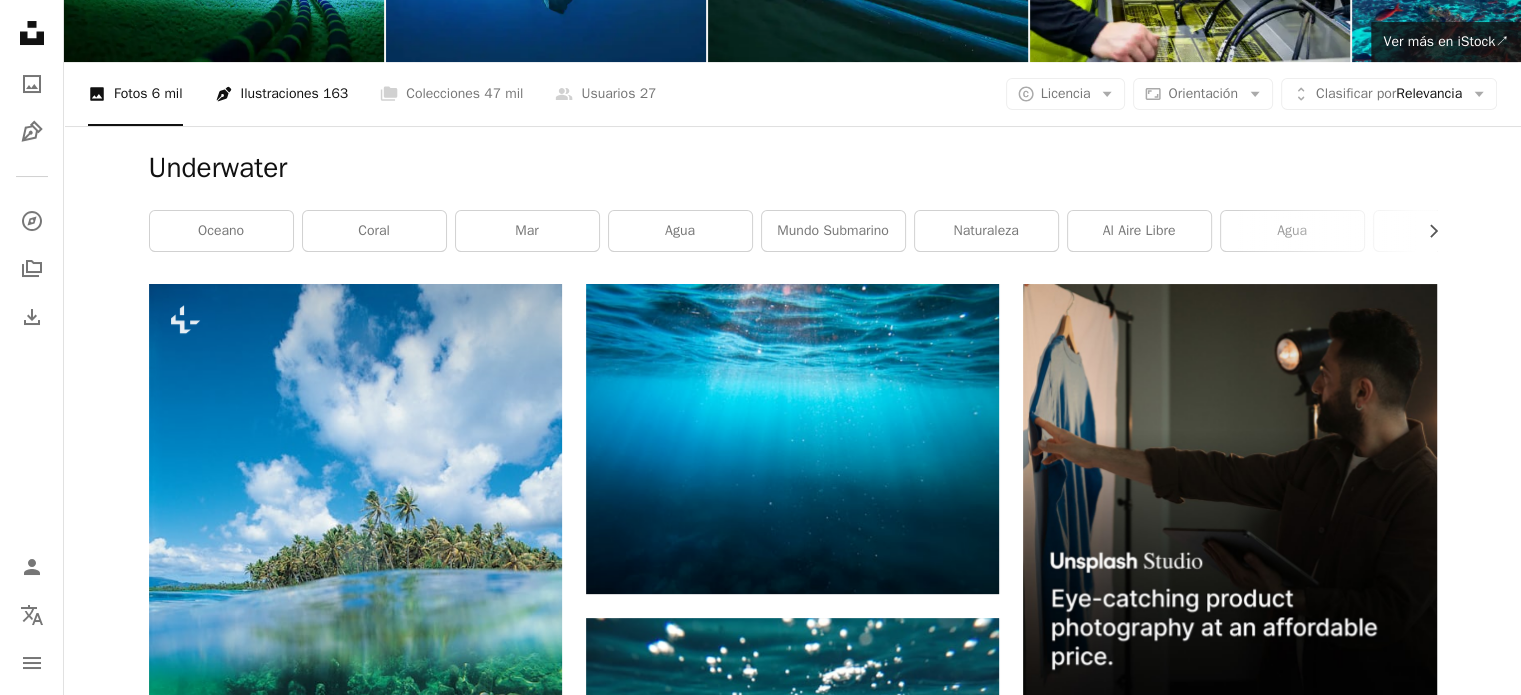 scroll, scrollTop: 0, scrollLeft: 0, axis: both 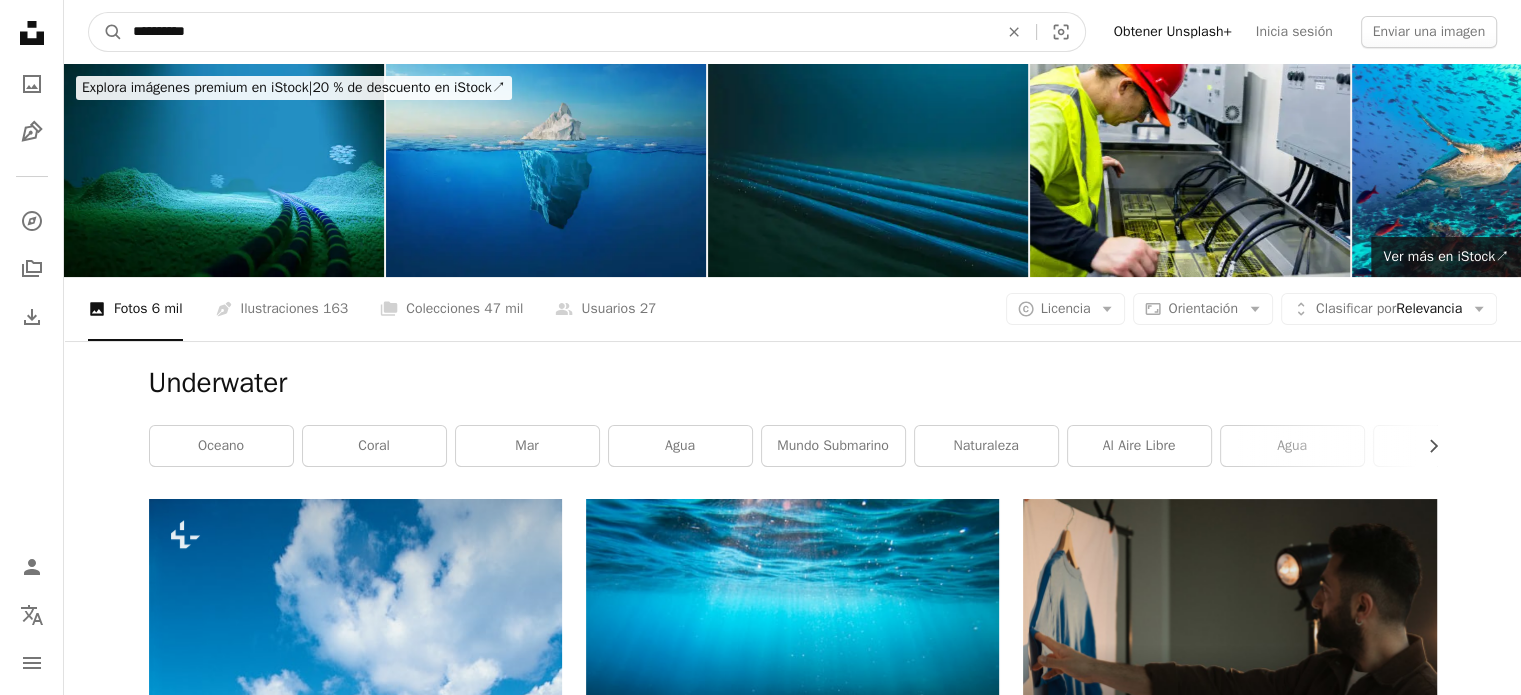 drag, startPoint x: 255, startPoint y: 32, endPoint x: 94, endPoint y: 2, distance: 163.77118 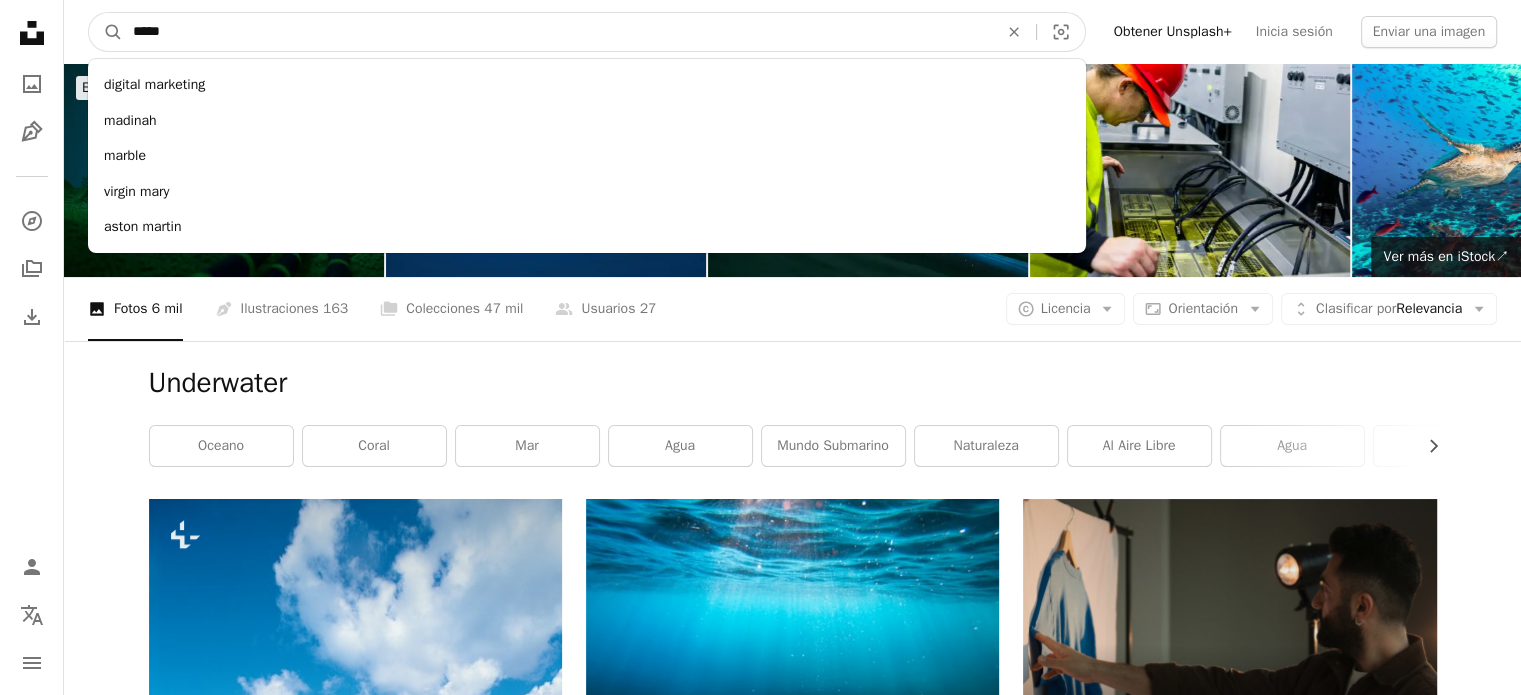 type on "******" 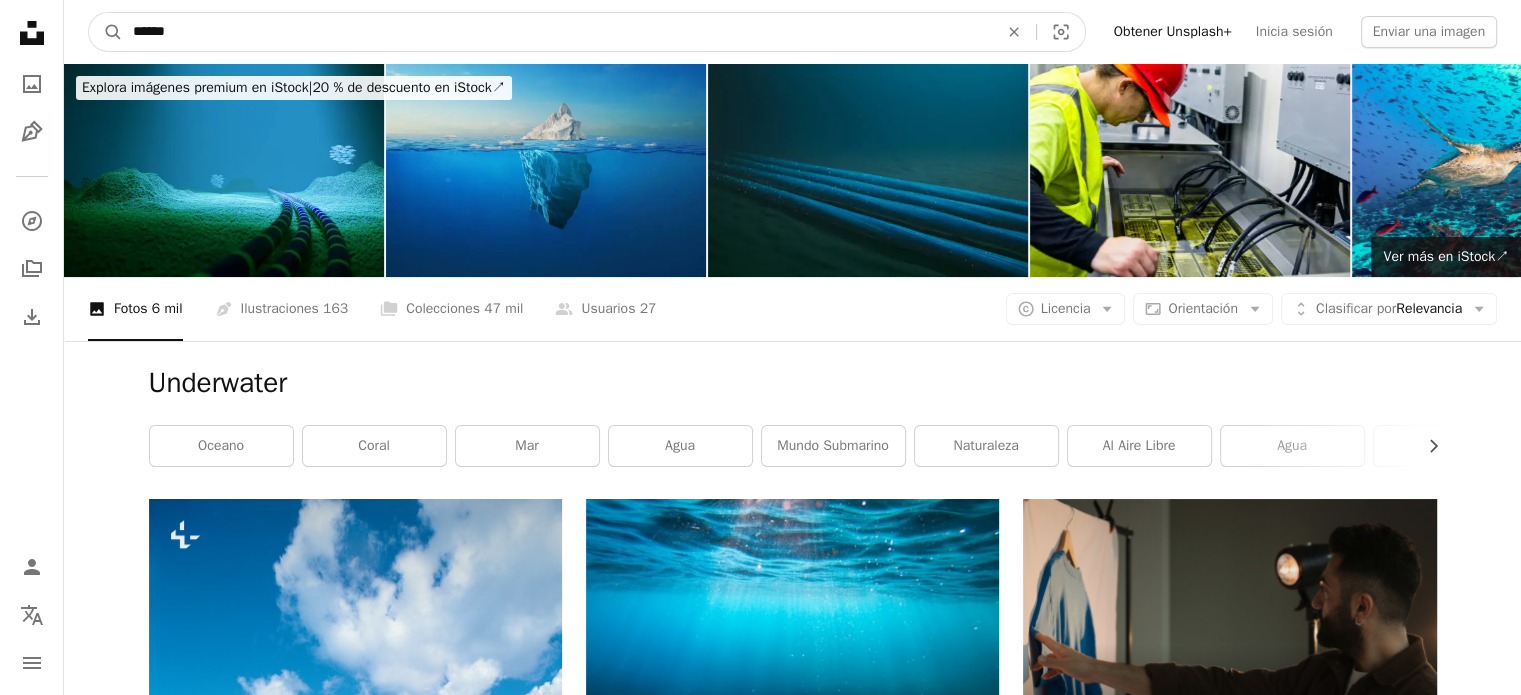 click on "A magnifying glass" at bounding box center (106, 32) 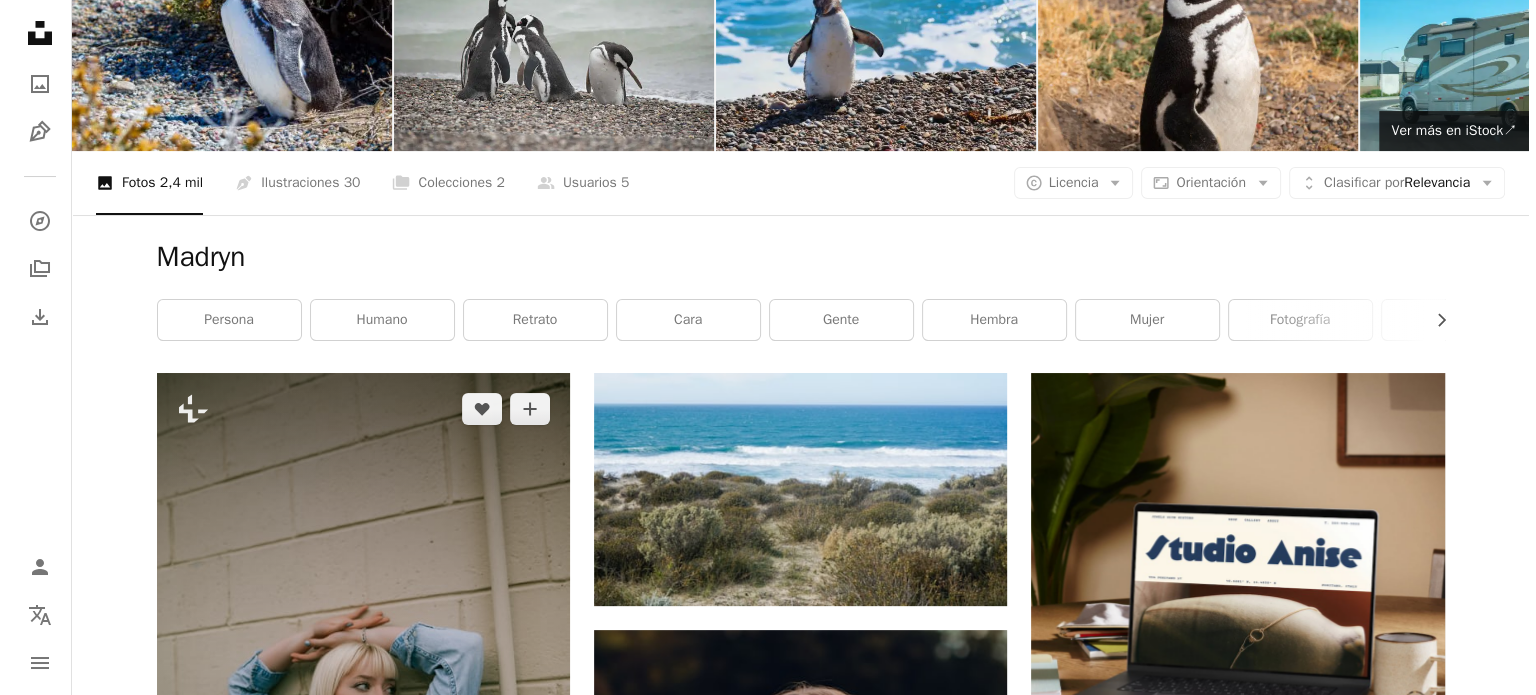 scroll, scrollTop: 100, scrollLeft: 0, axis: vertical 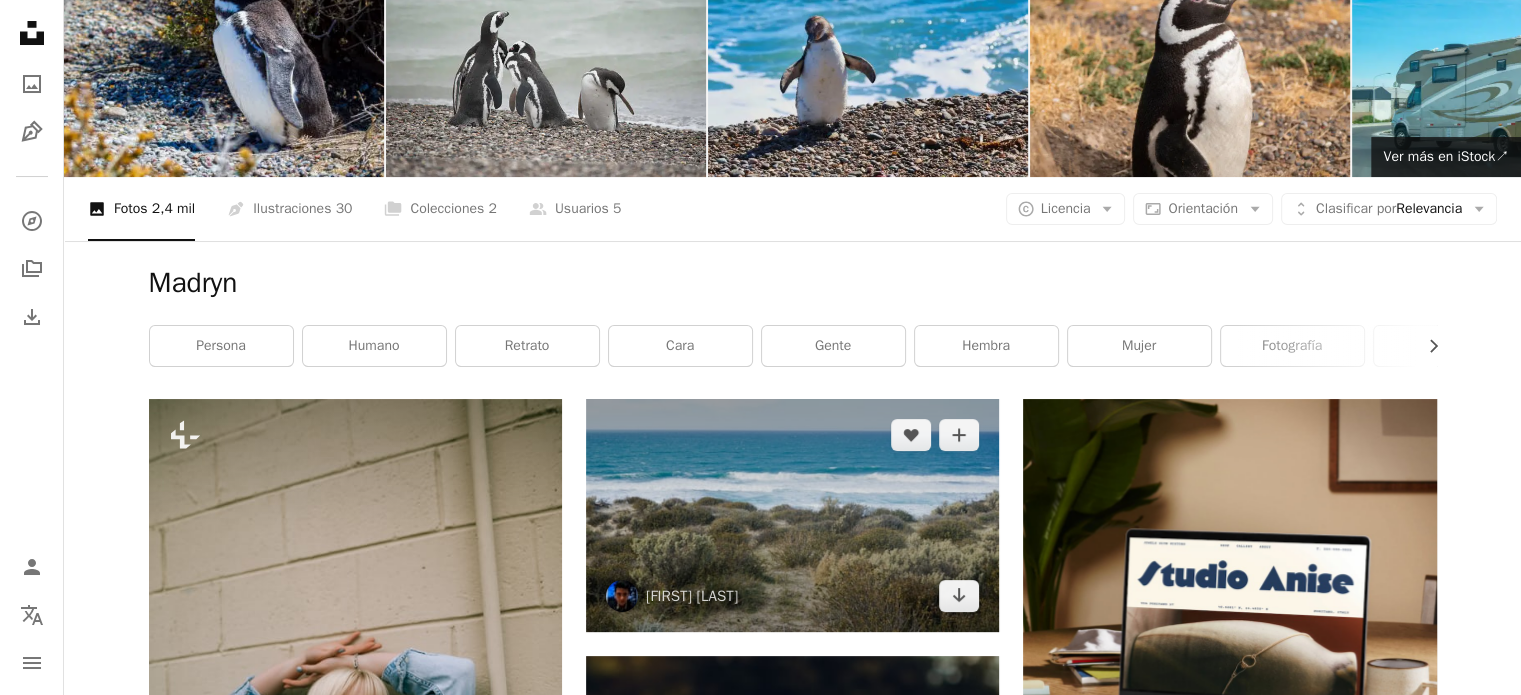 click at bounding box center (792, 515) 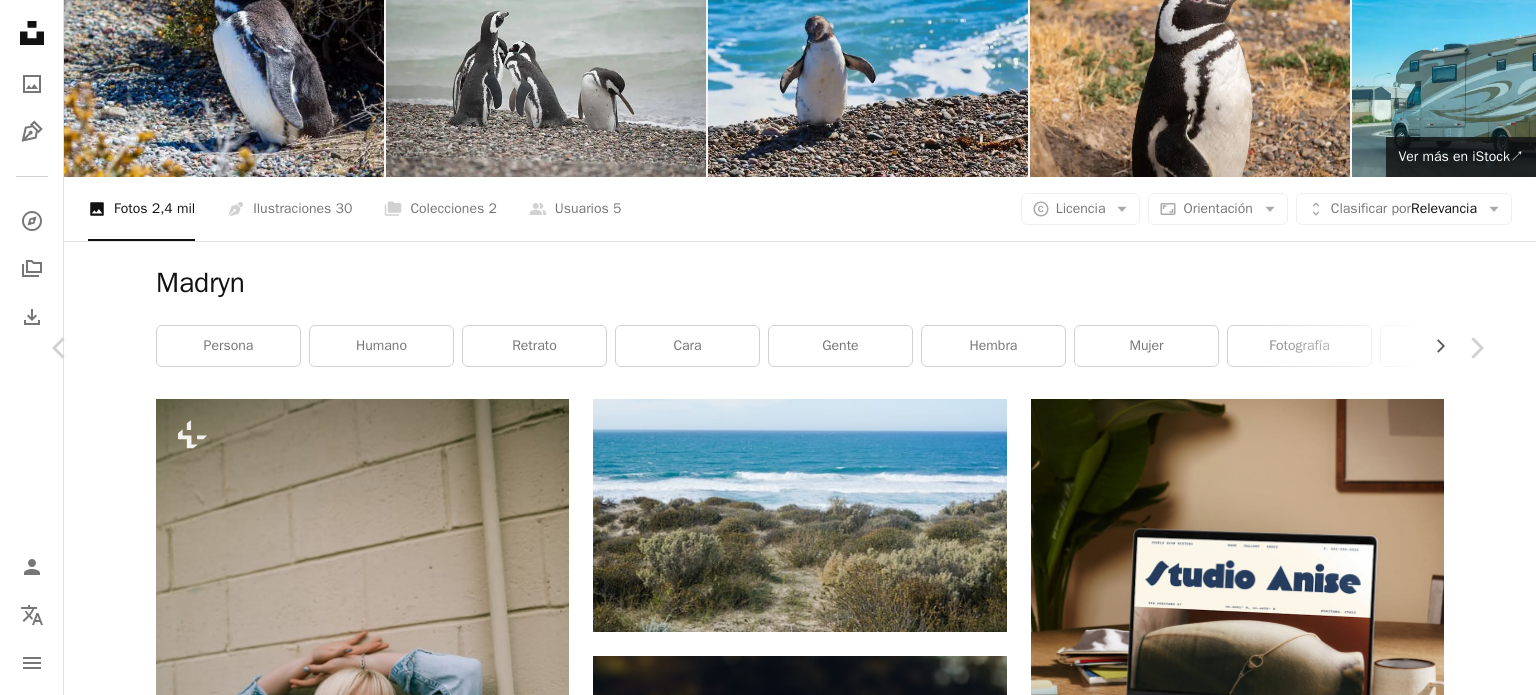 click at bounding box center (760, 6323) 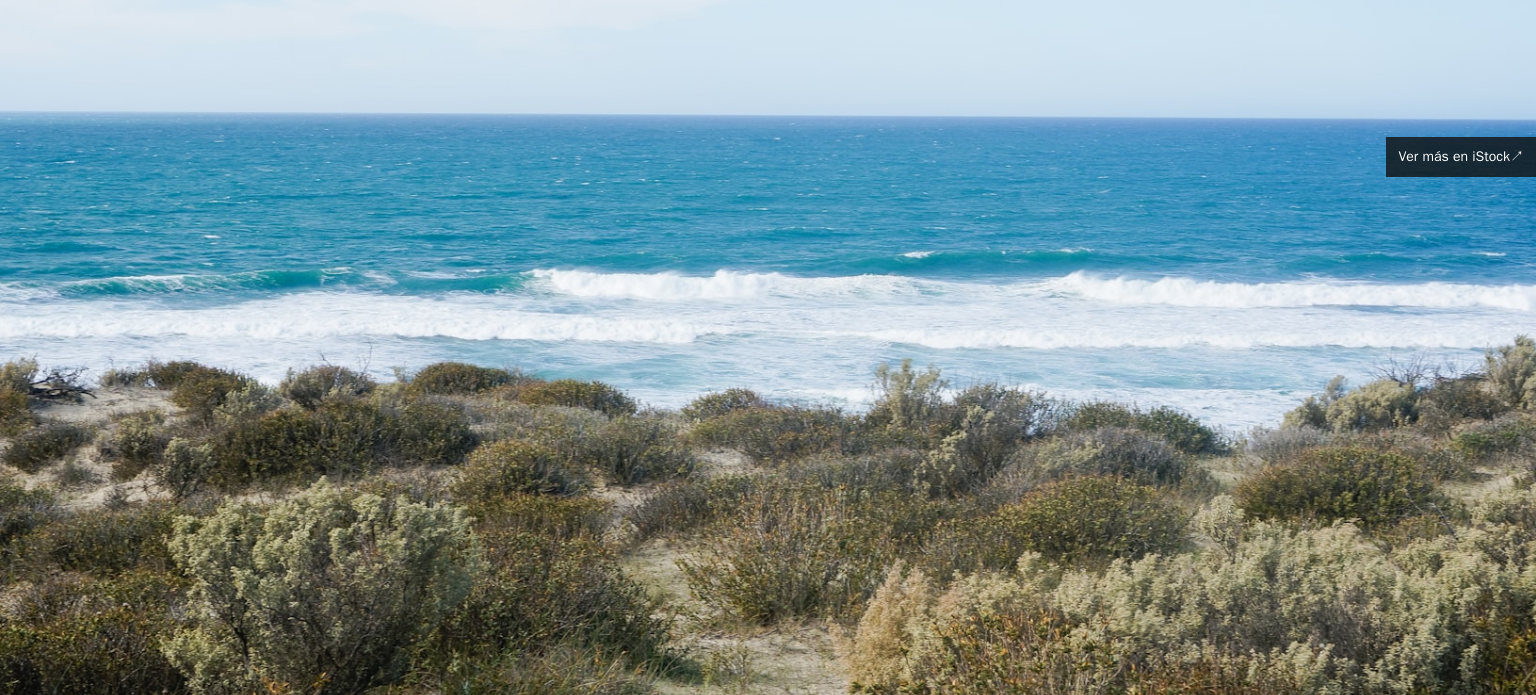 scroll, scrollTop: 76, scrollLeft: 0, axis: vertical 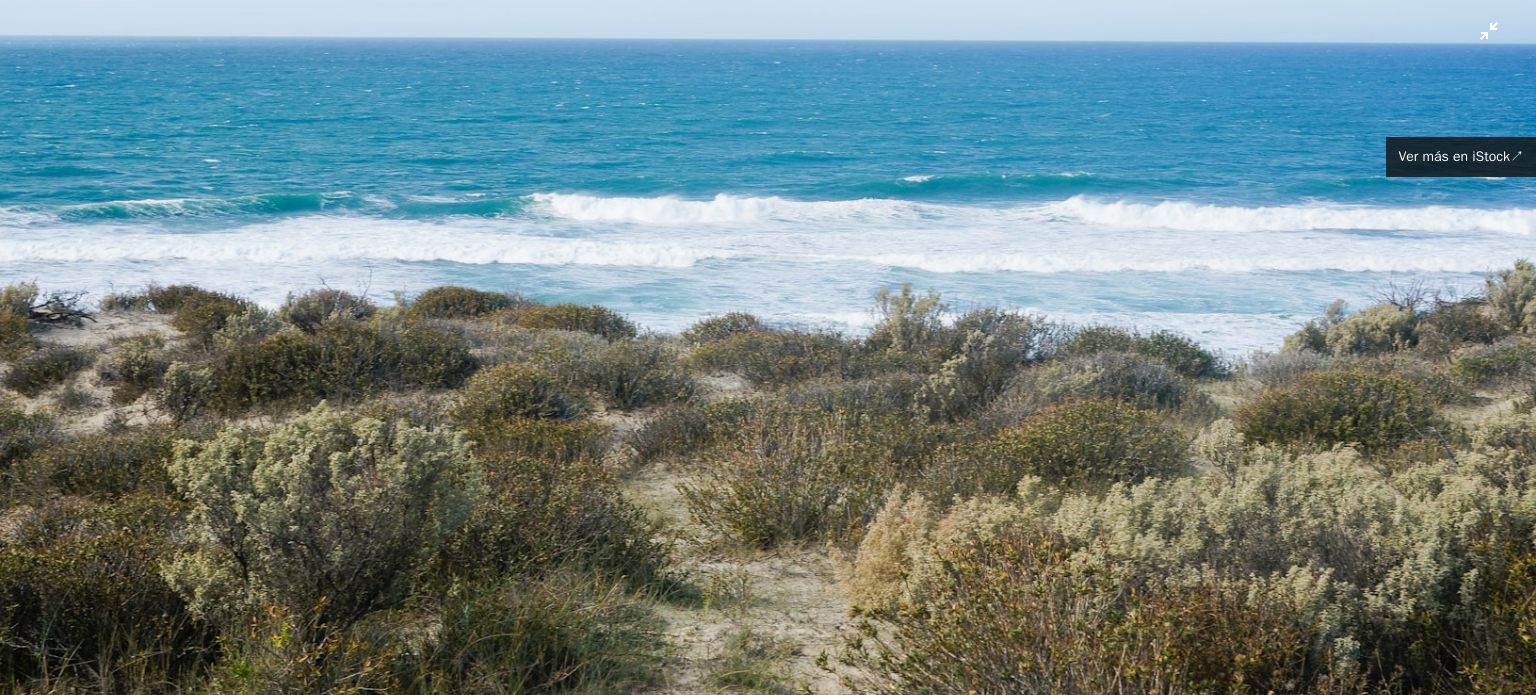 click at bounding box center [768, 355] 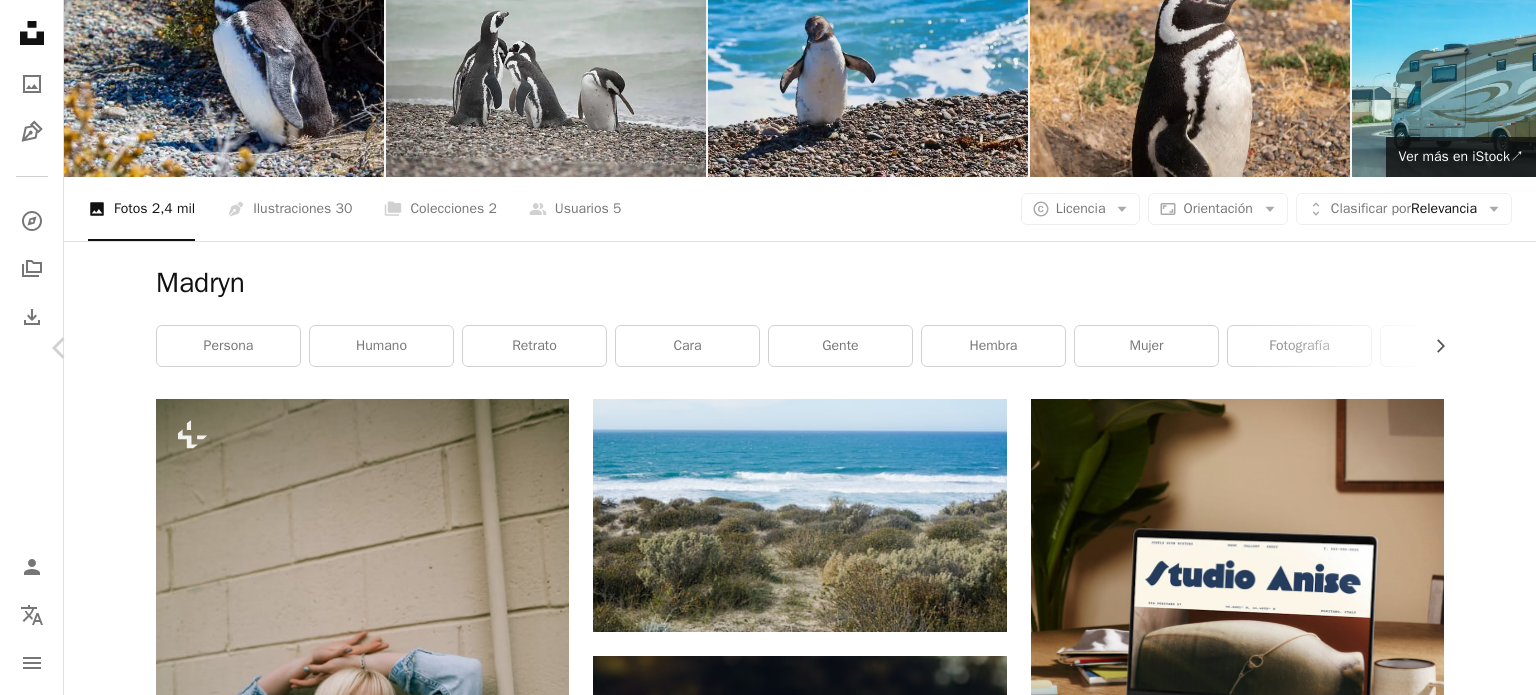 click on "Chevron right" at bounding box center [1476, 348] 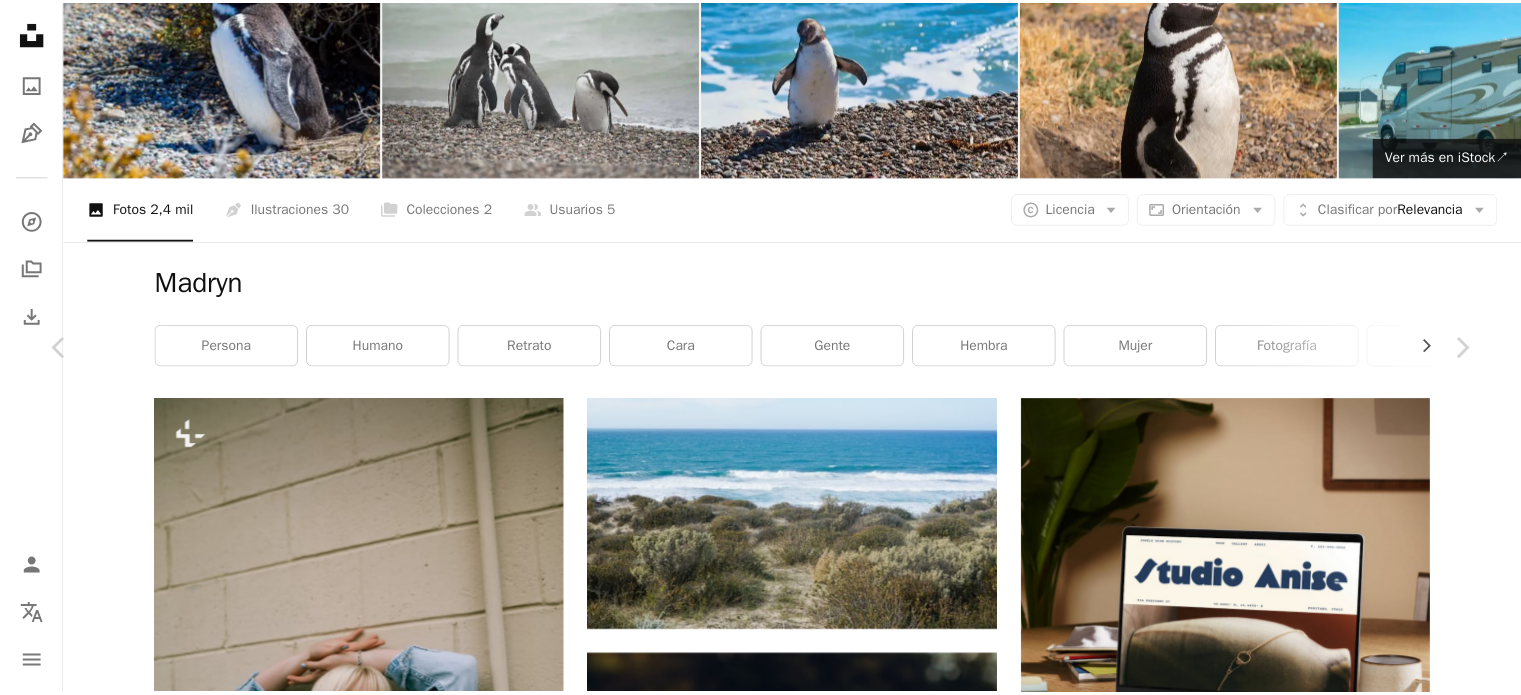 scroll, scrollTop: 100, scrollLeft: 0, axis: vertical 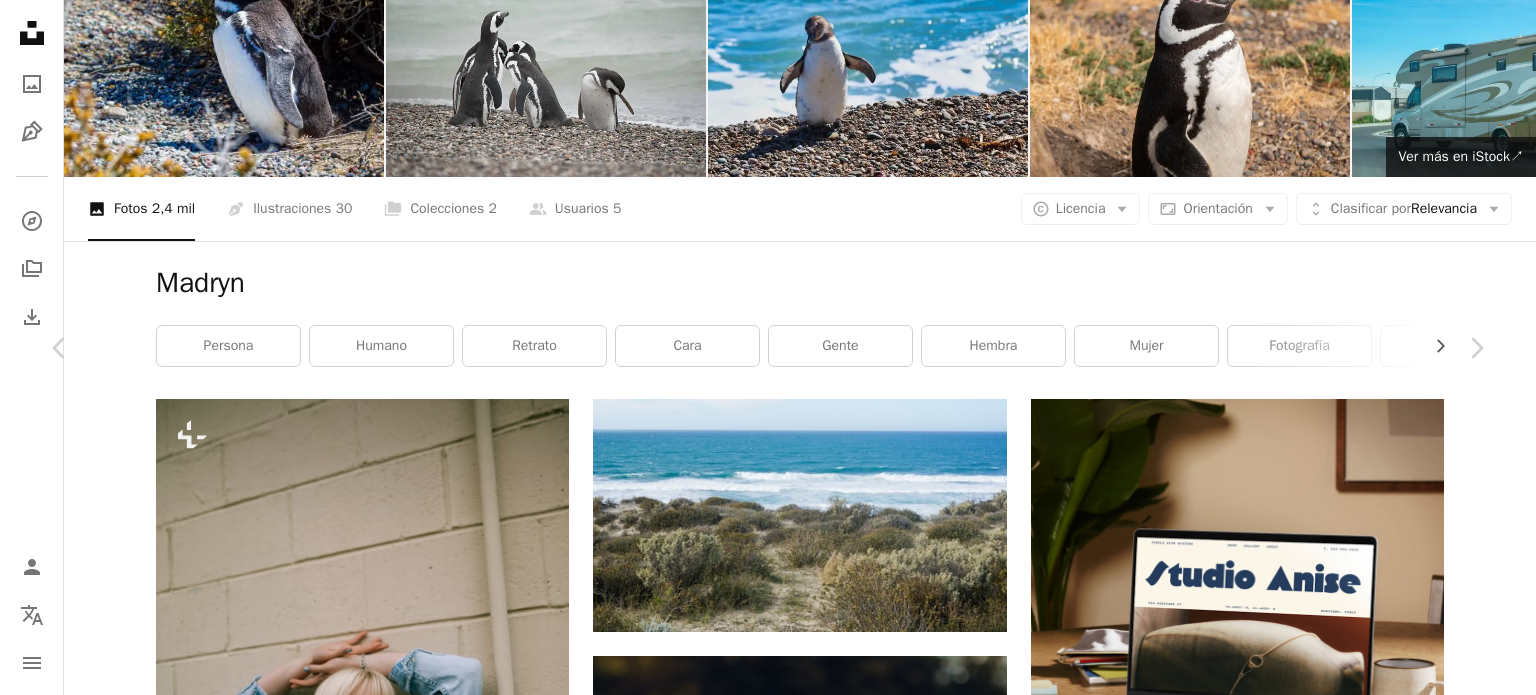 click on "[JAYSON HINRICHSEN]" at bounding box center [768, 2922] 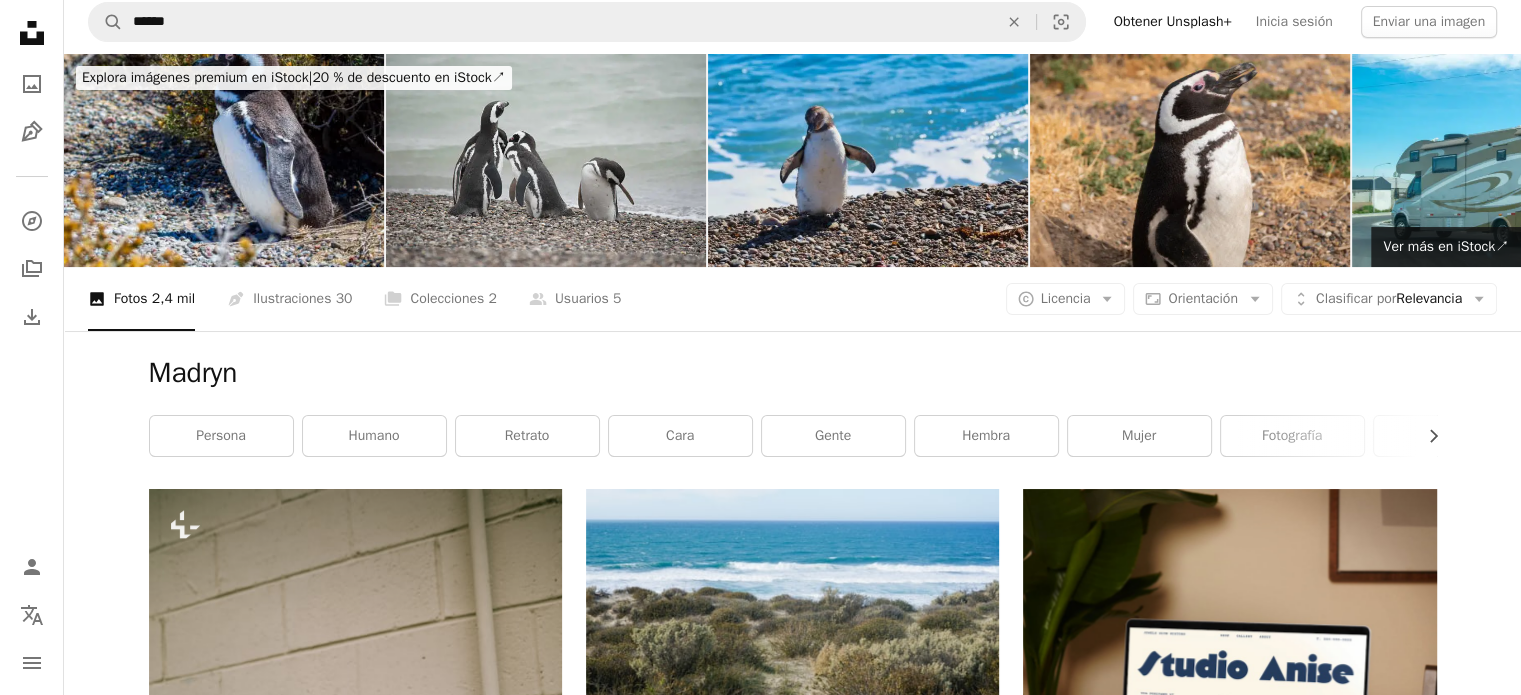 scroll, scrollTop: 0, scrollLeft: 0, axis: both 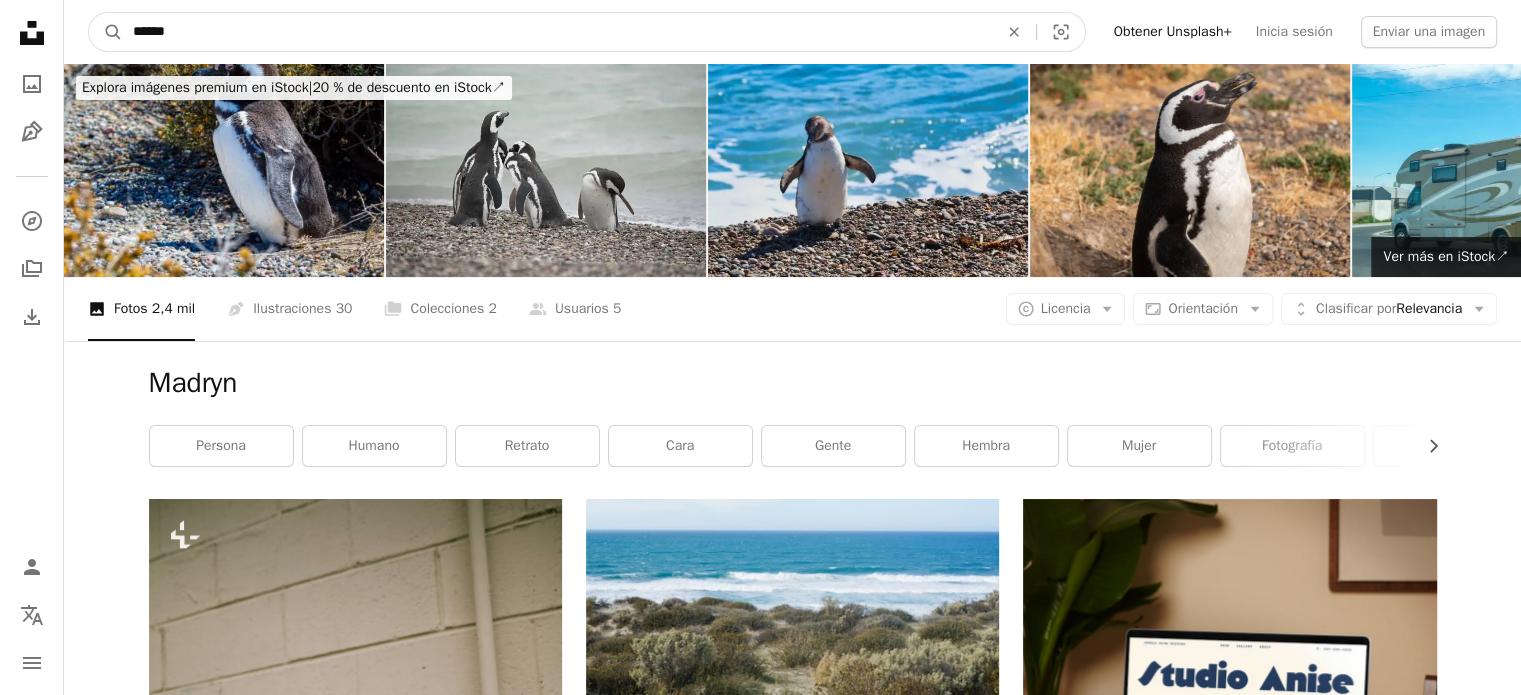 click on "******" at bounding box center [557, 32] 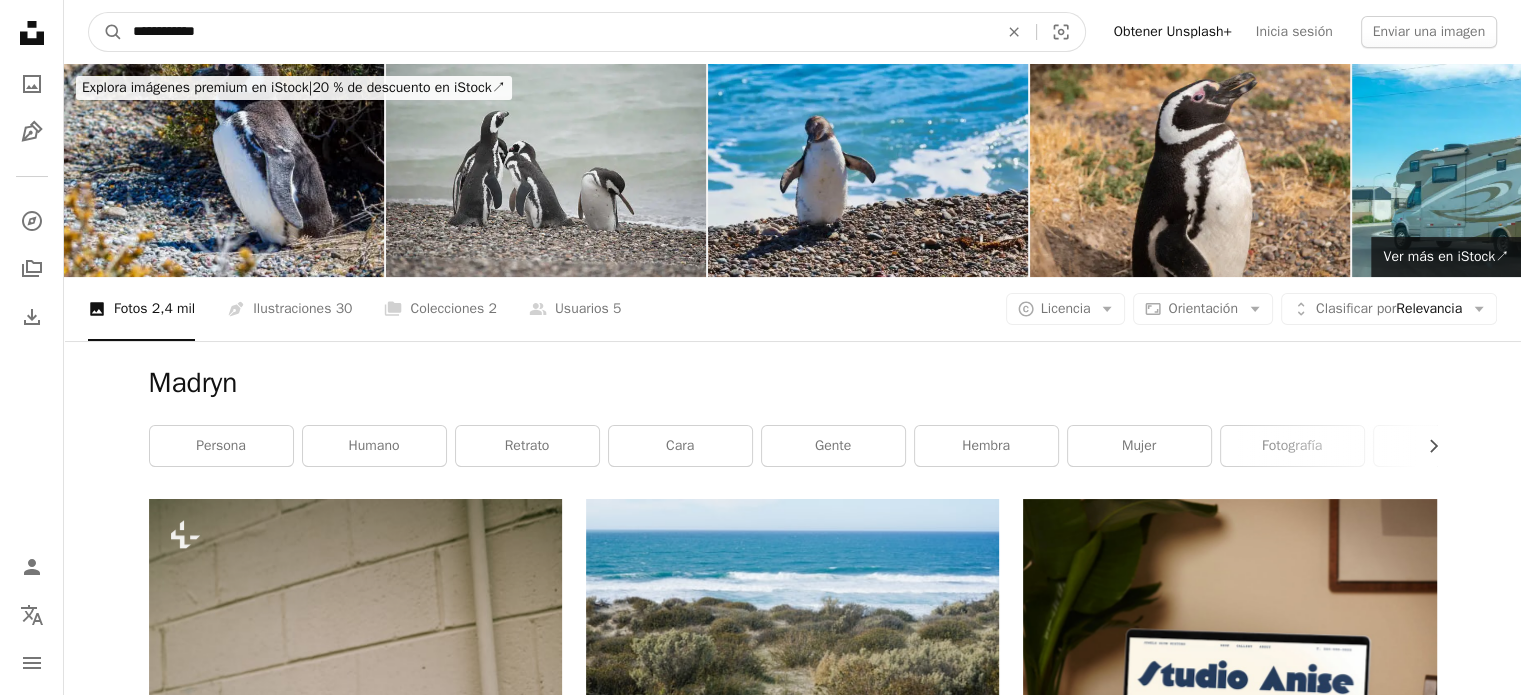type on "**********" 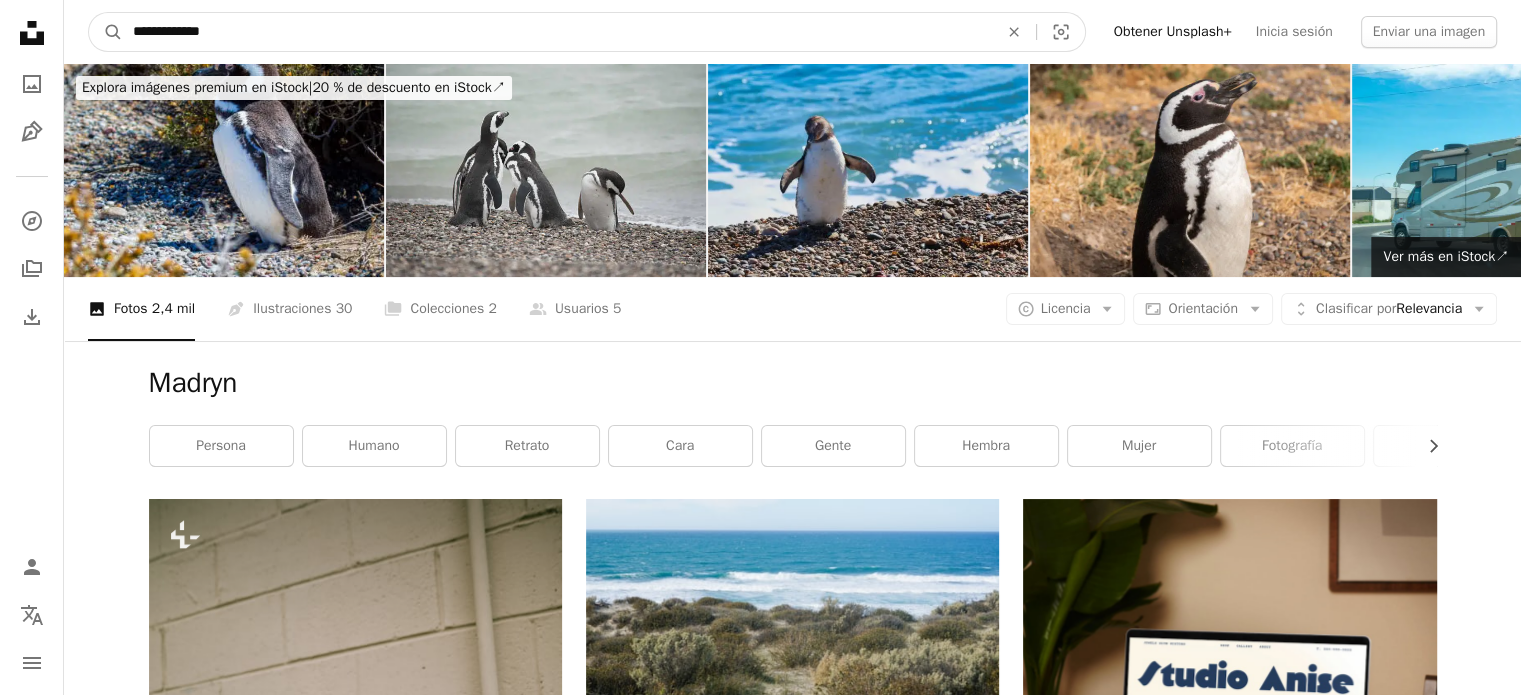 click on "A magnifying glass" at bounding box center (106, 32) 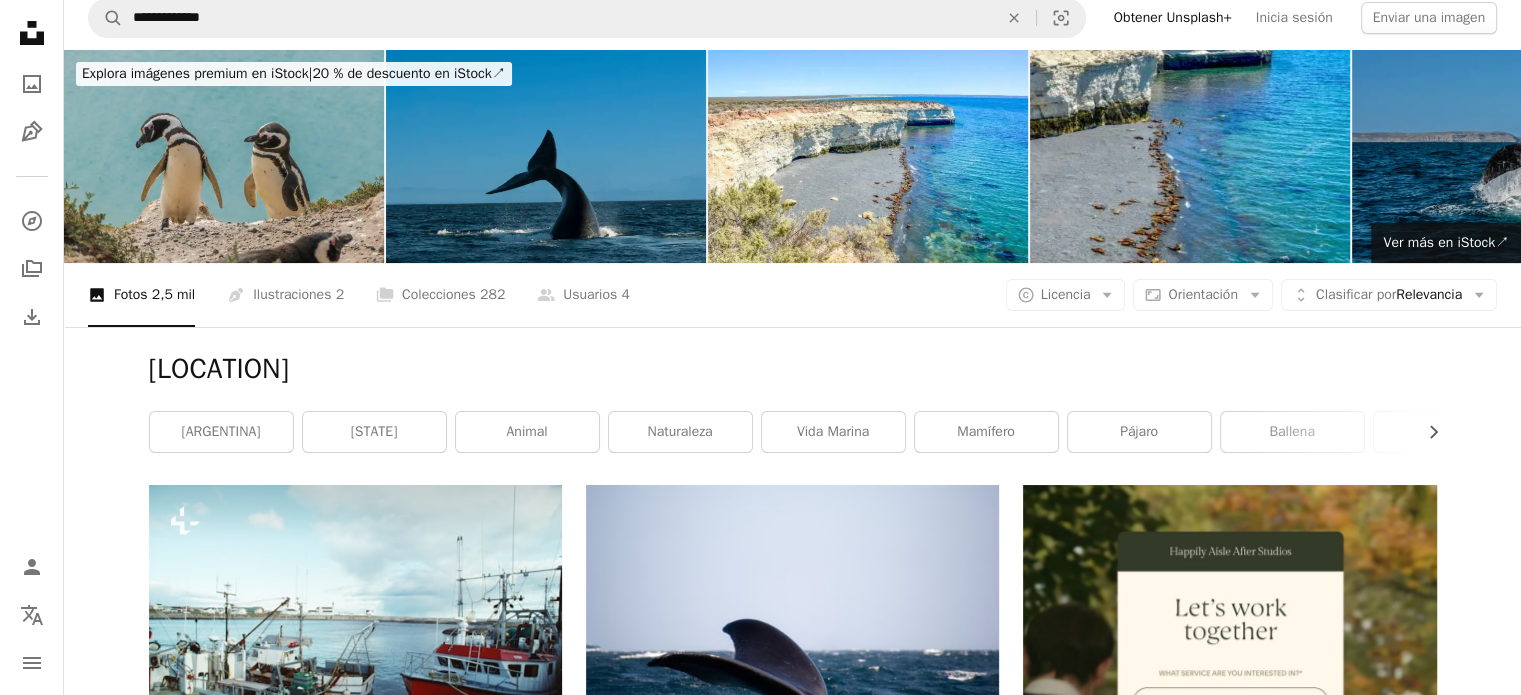 scroll, scrollTop: 24, scrollLeft: 0, axis: vertical 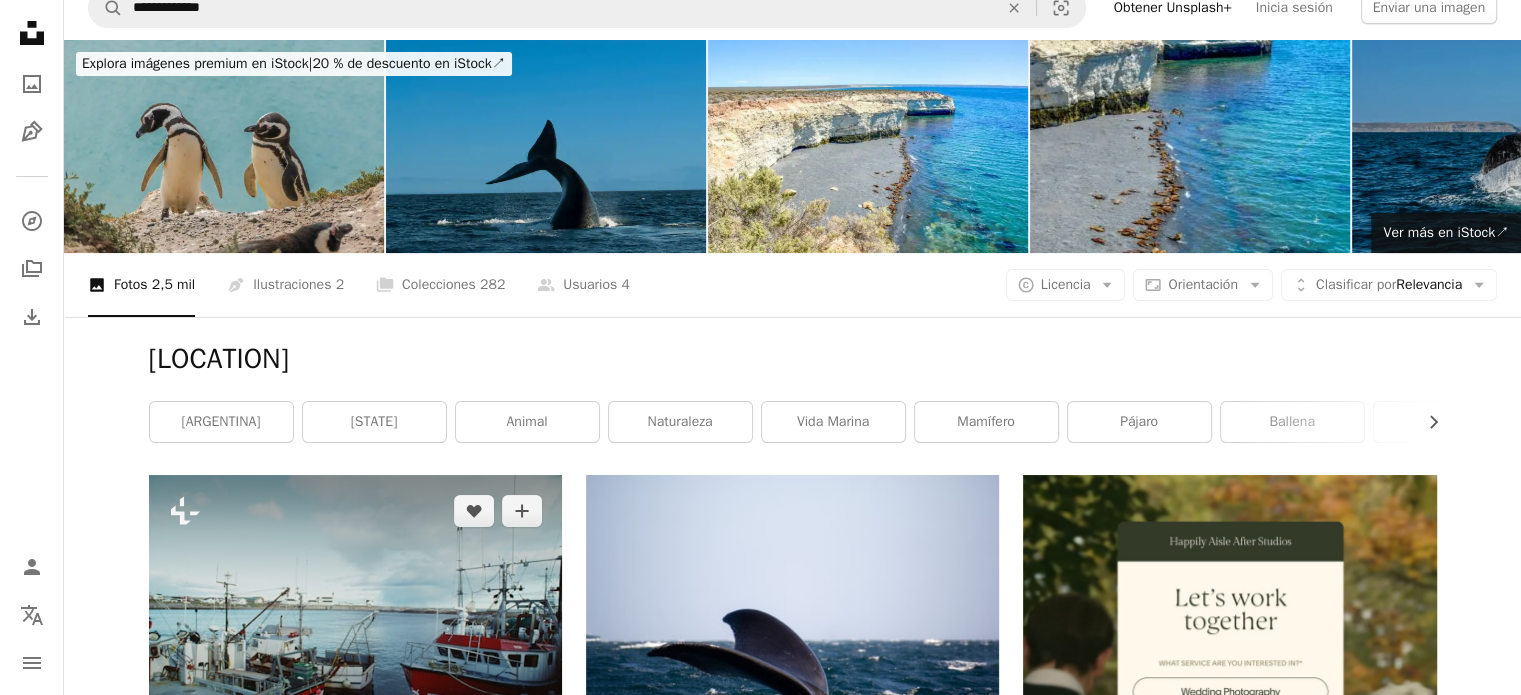click at bounding box center [355, 614] 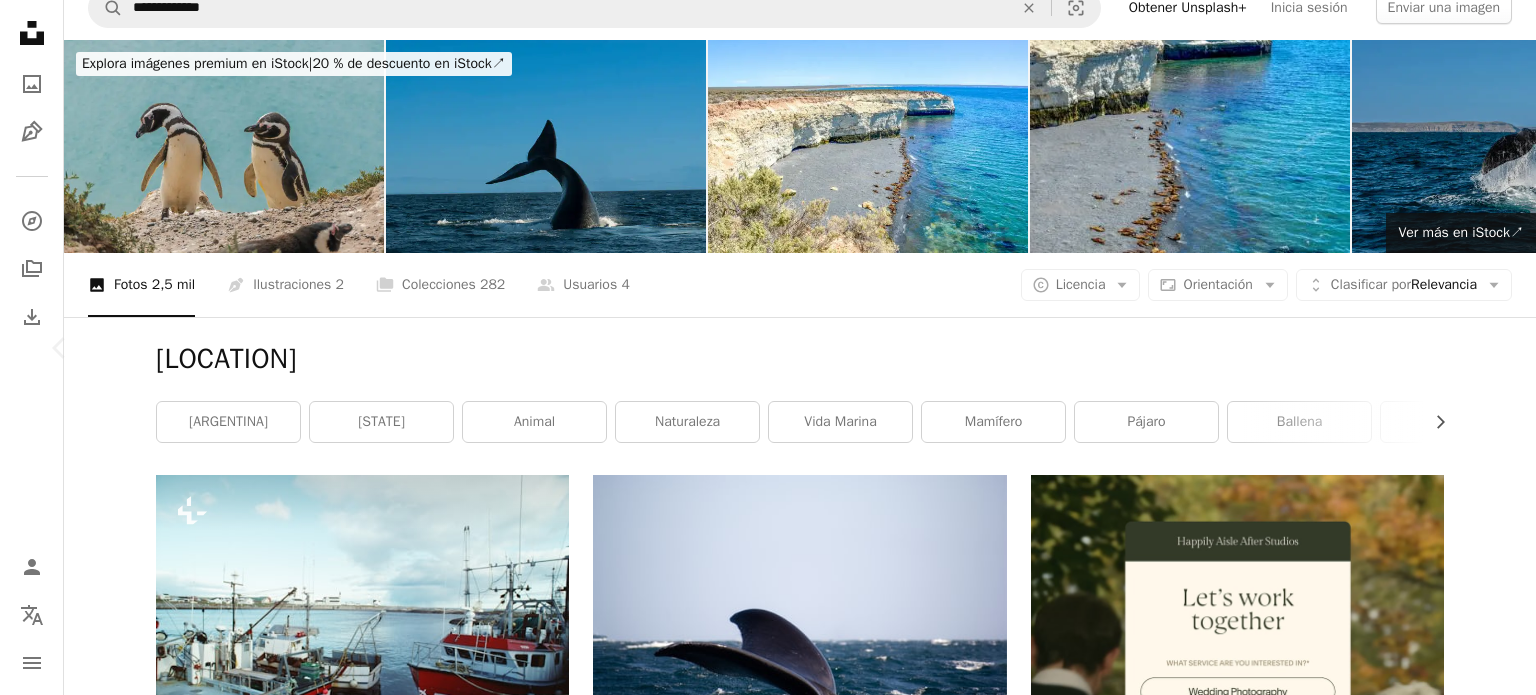 click on "Chevron right" at bounding box center (1476, 348) 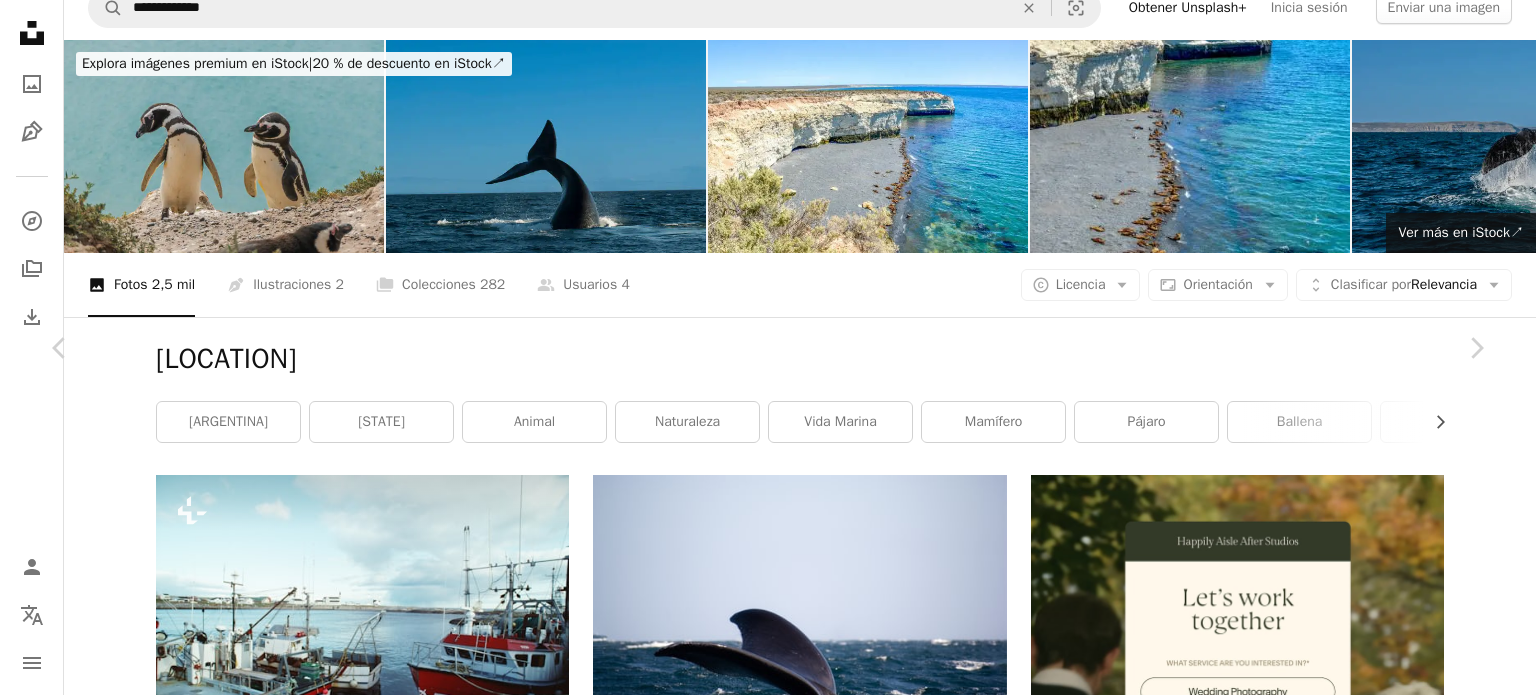 click on "An X shape" at bounding box center [20, 20] 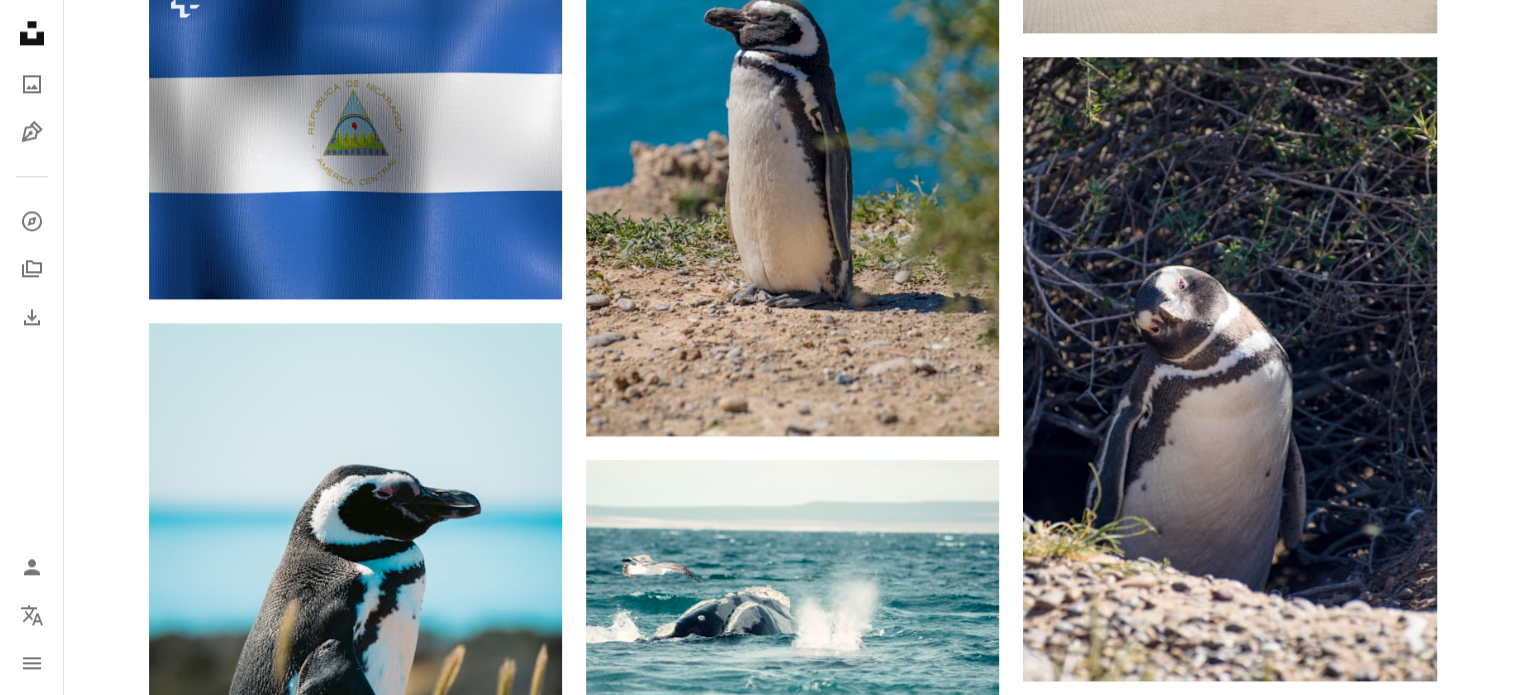 scroll, scrollTop: 2494, scrollLeft: 0, axis: vertical 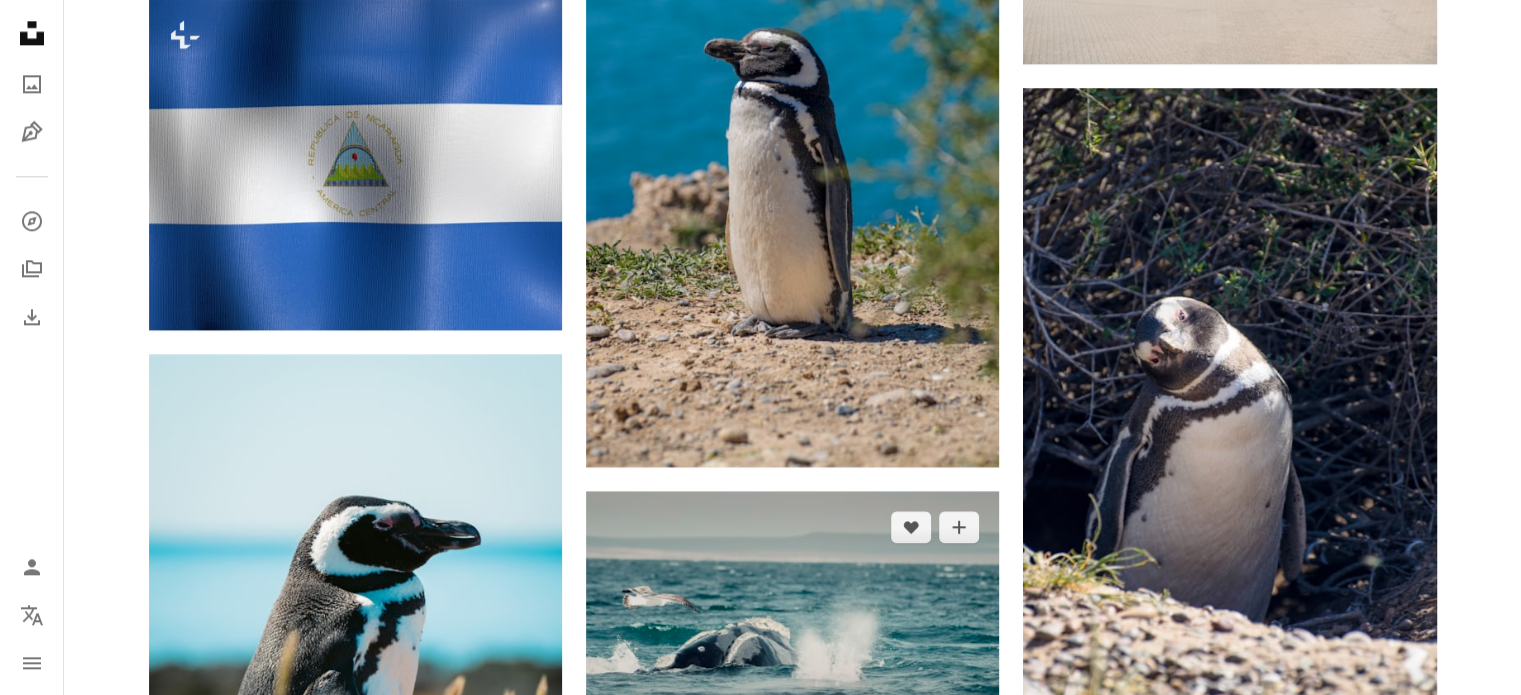 click at bounding box center [792, 628] 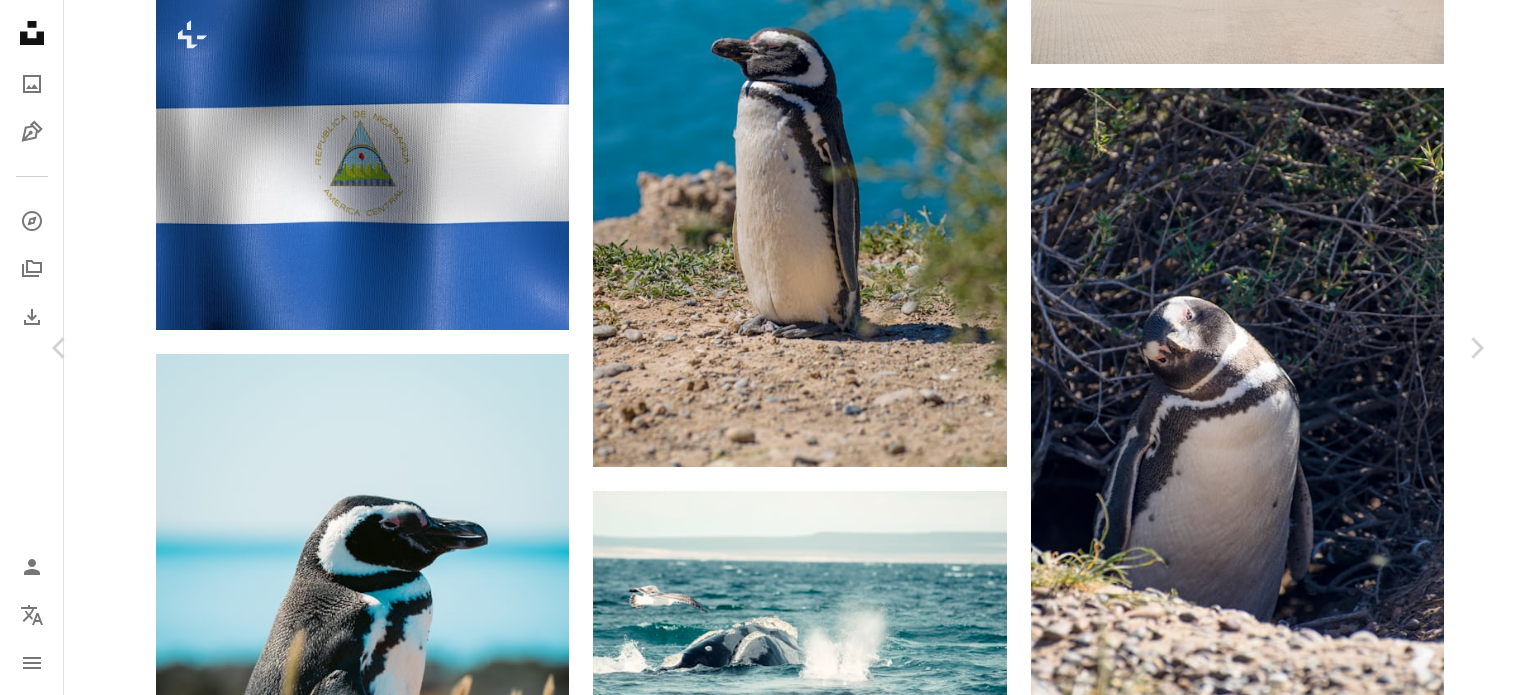 click on "Zoom in" at bounding box center [760, 4873] 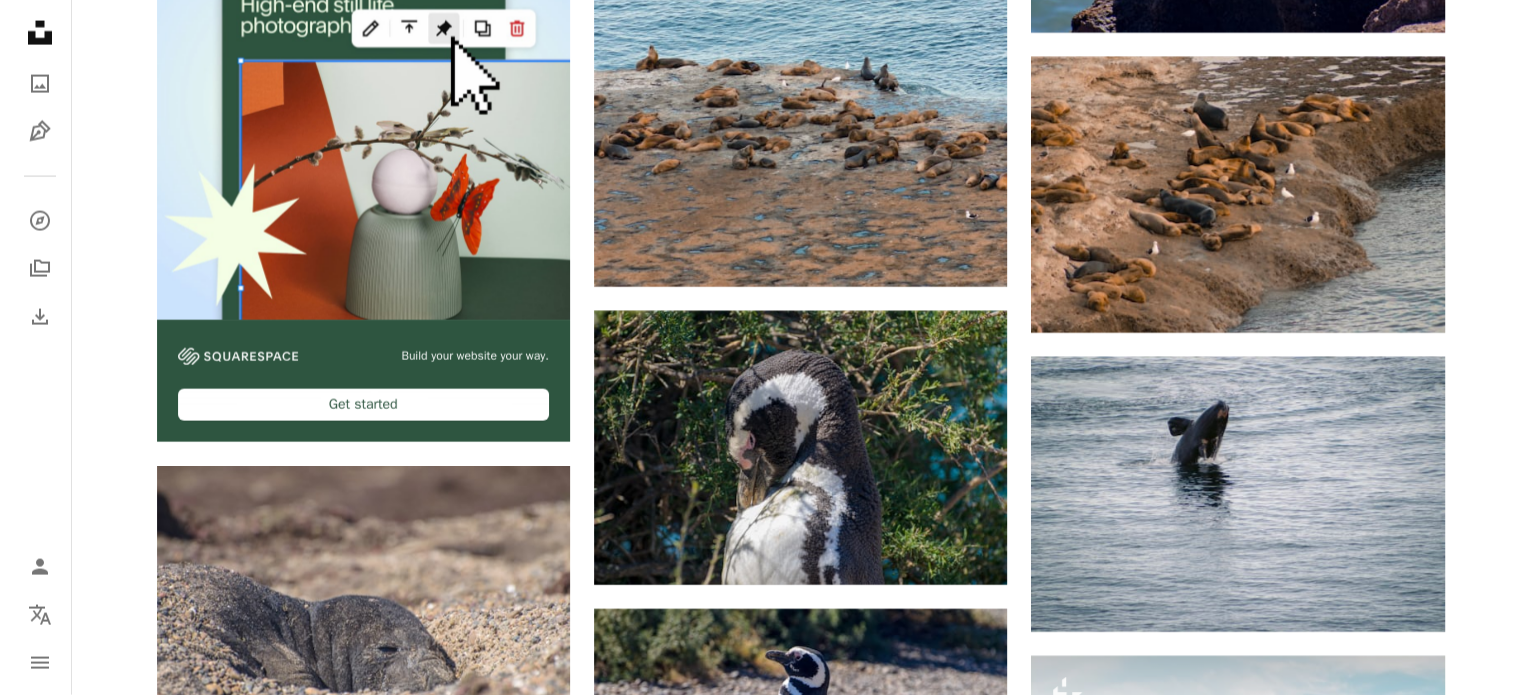 scroll, scrollTop: 4489, scrollLeft: 0, axis: vertical 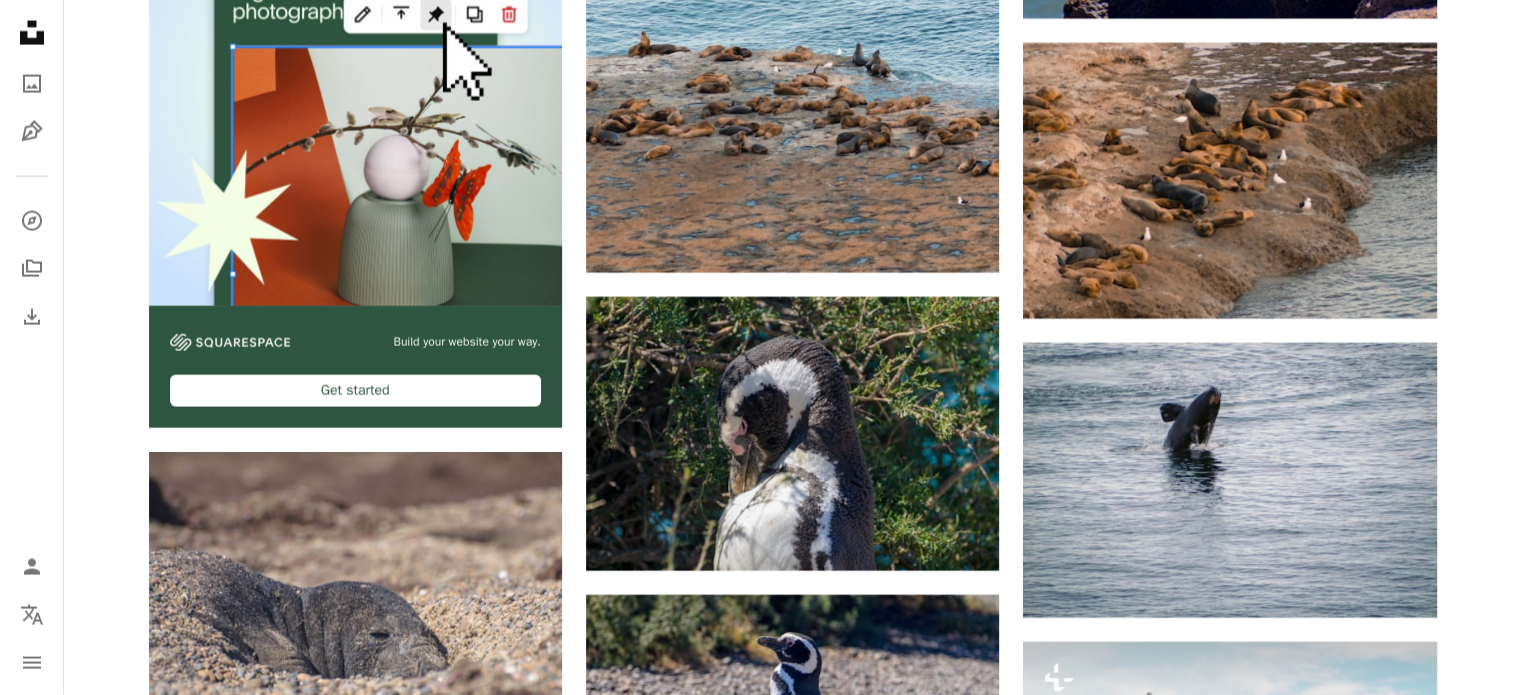 click at bounding box center (1229, 1039) 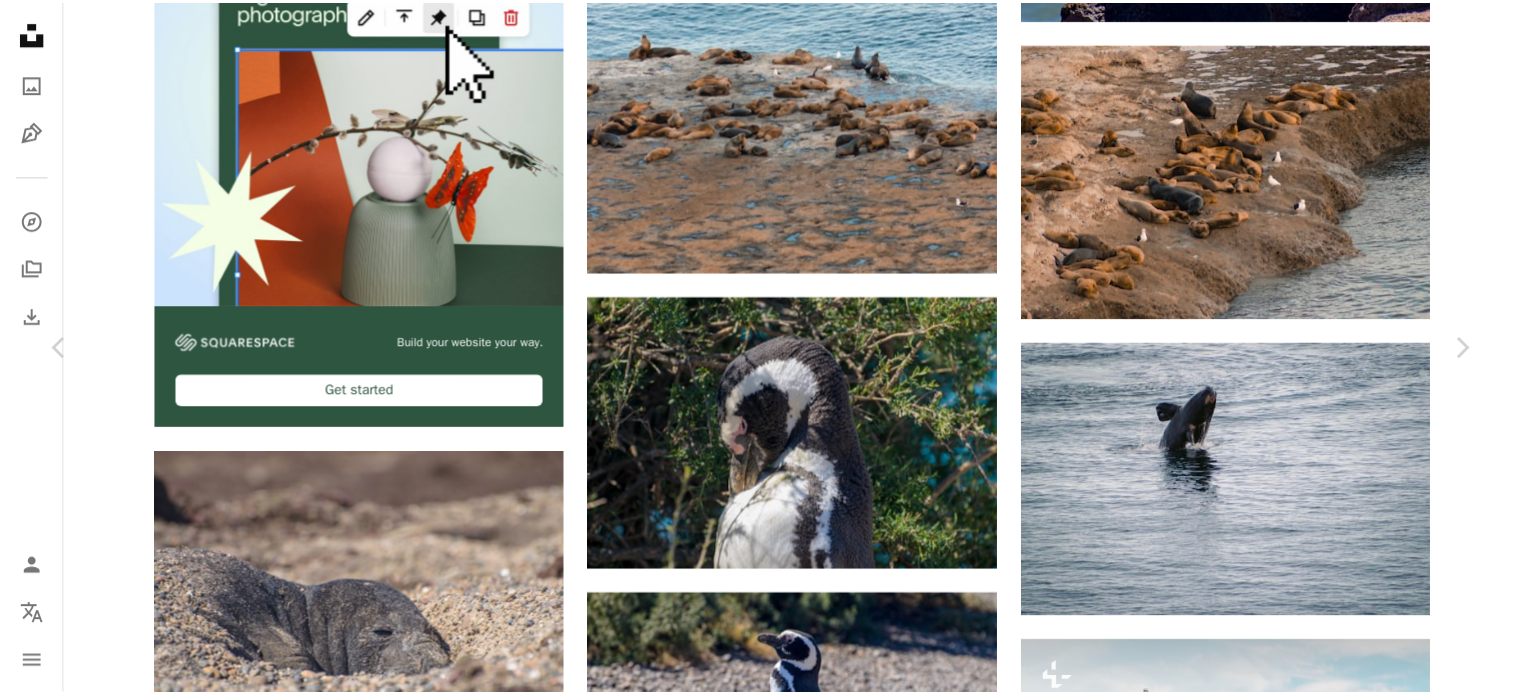 scroll, scrollTop: 0, scrollLeft: 0, axis: both 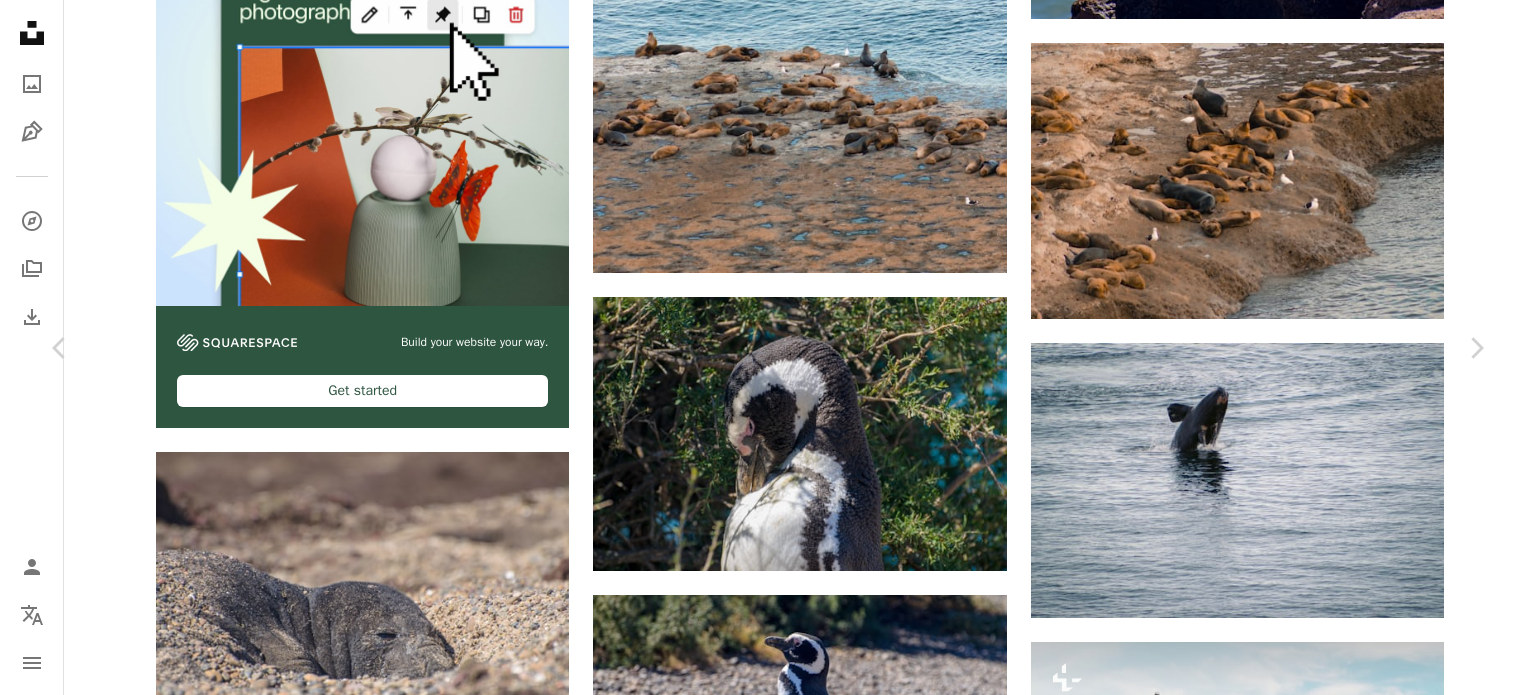 click on "A [MAP] [CITY], [STATE], [COUNTRY]" at bounding box center [768, 5942] 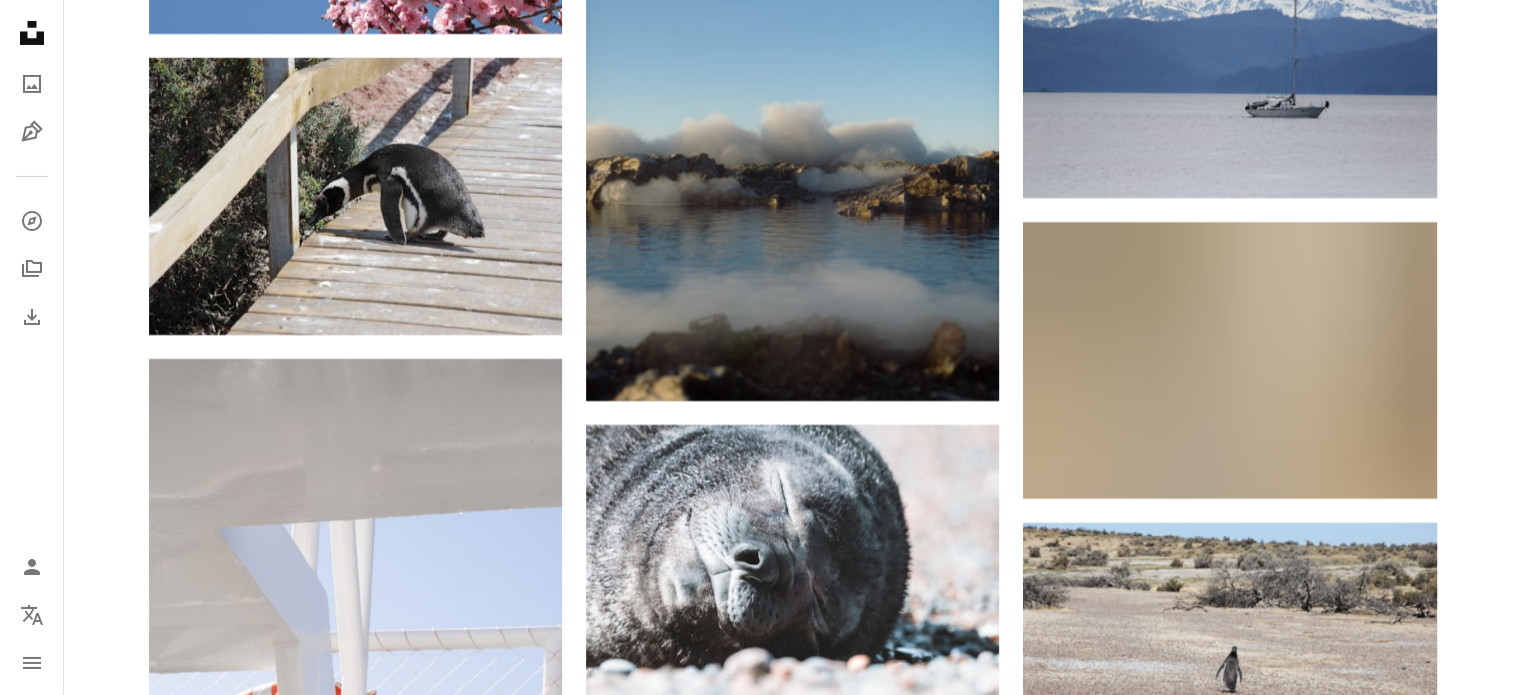scroll, scrollTop: 7268, scrollLeft: 0, axis: vertical 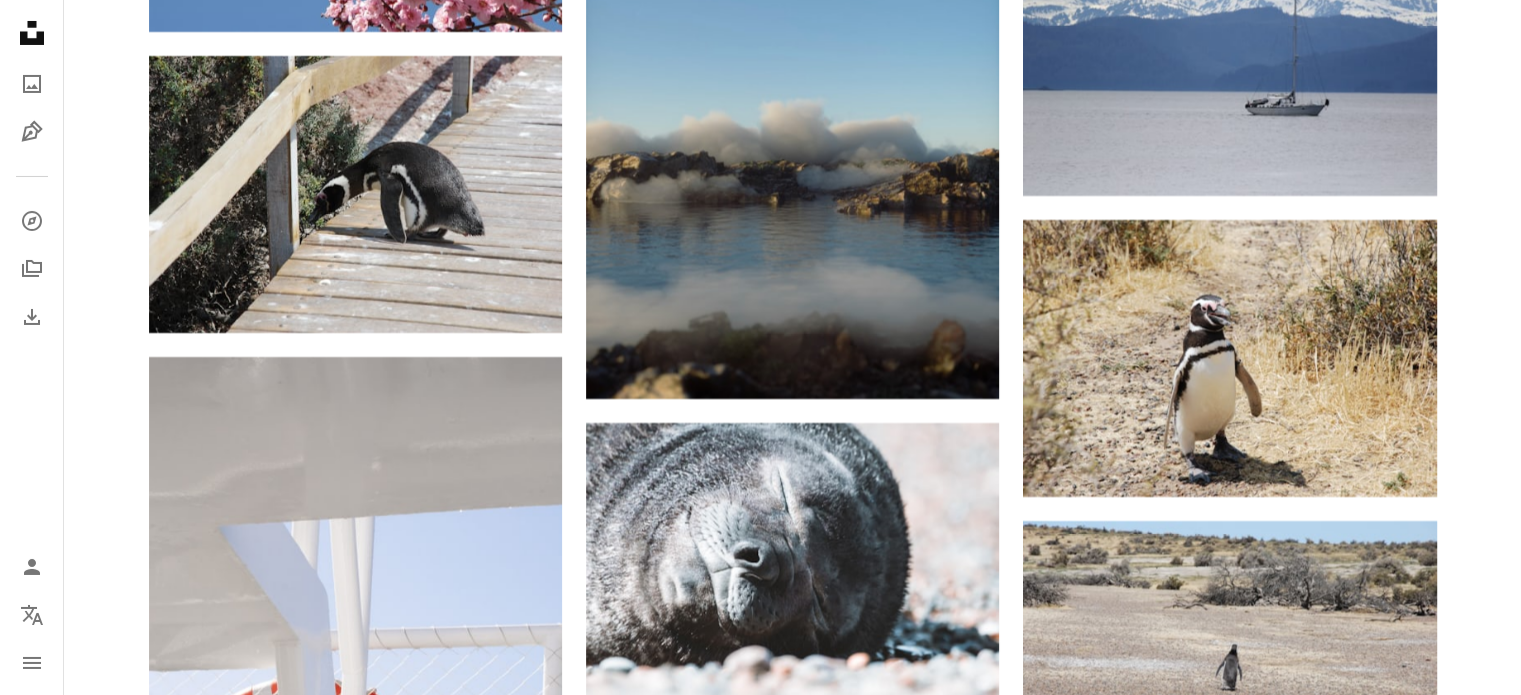 click on "Cargar más" at bounding box center [793, 1979] 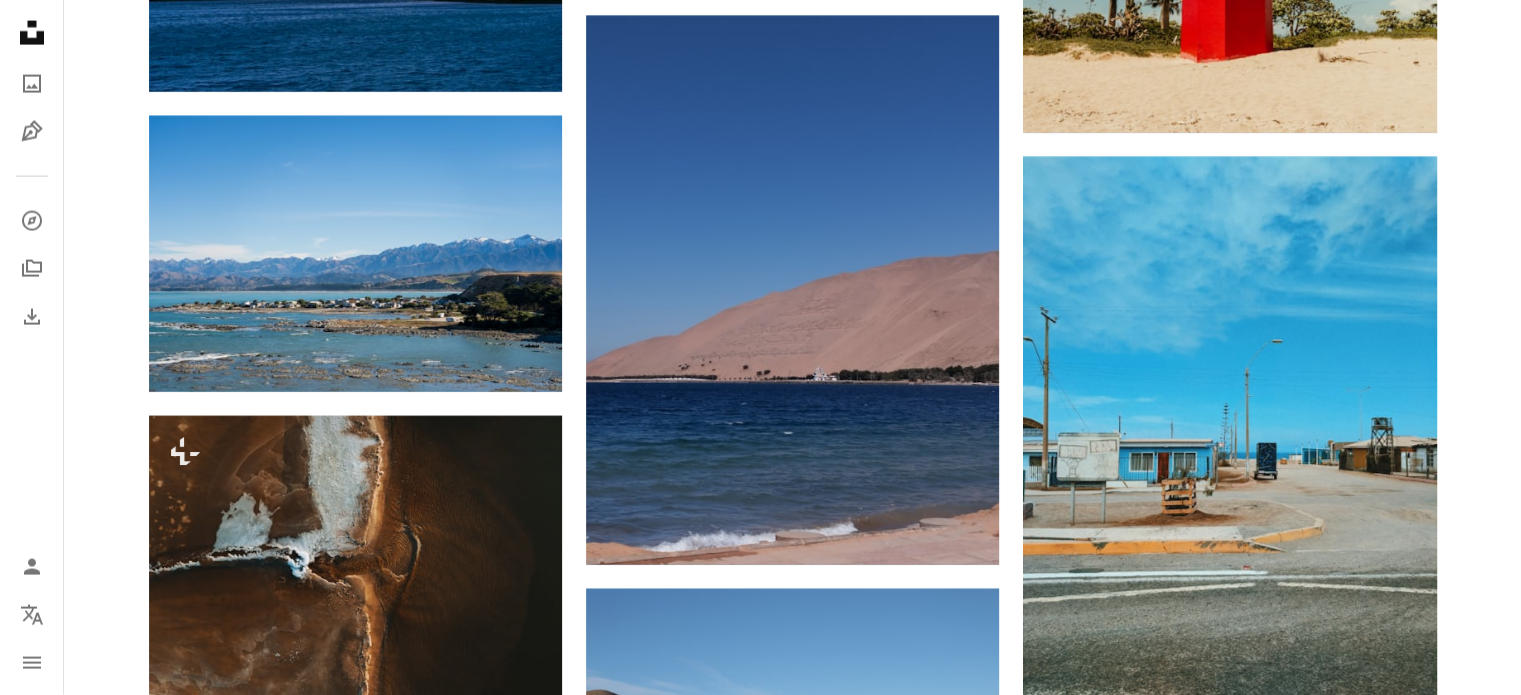scroll, scrollTop: 12548, scrollLeft: 0, axis: vertical 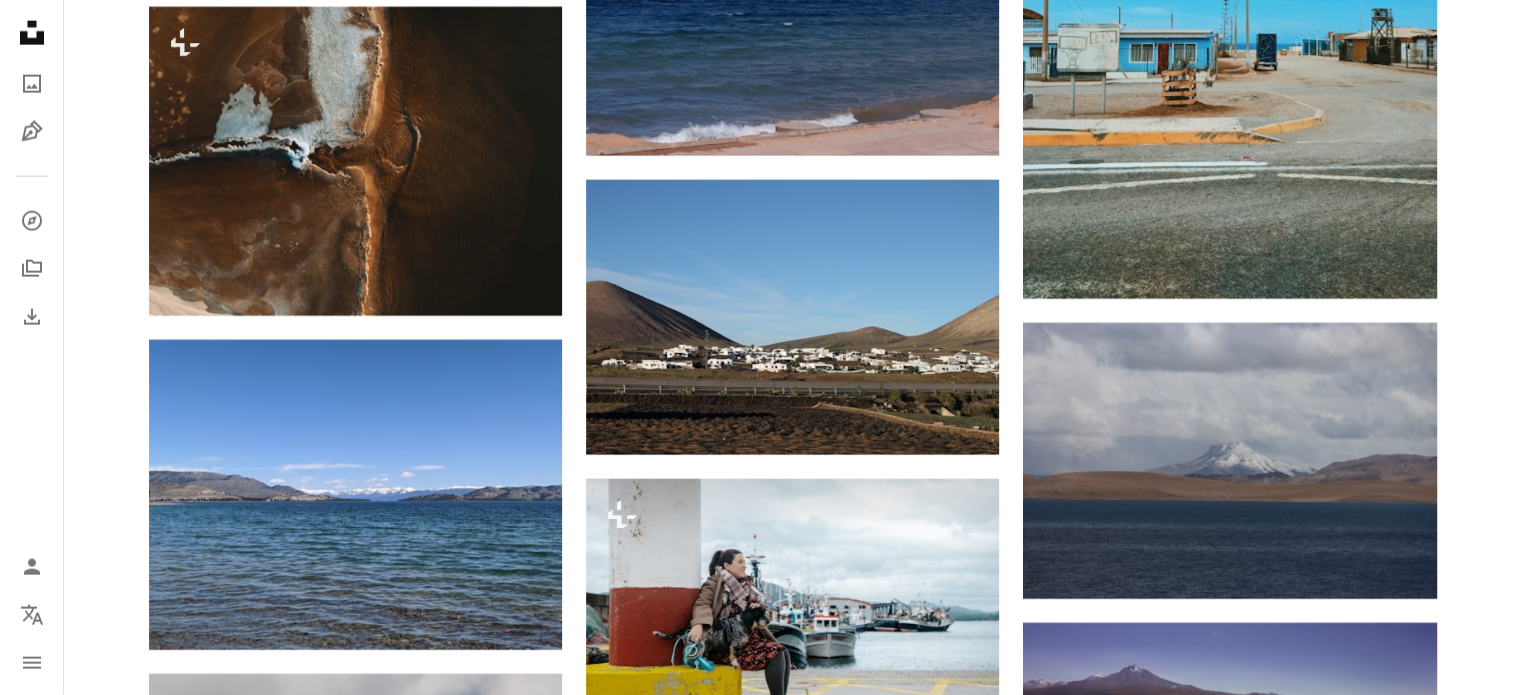 click on "[FIRST] [LAST]" at bounding box center (792, -3572) 